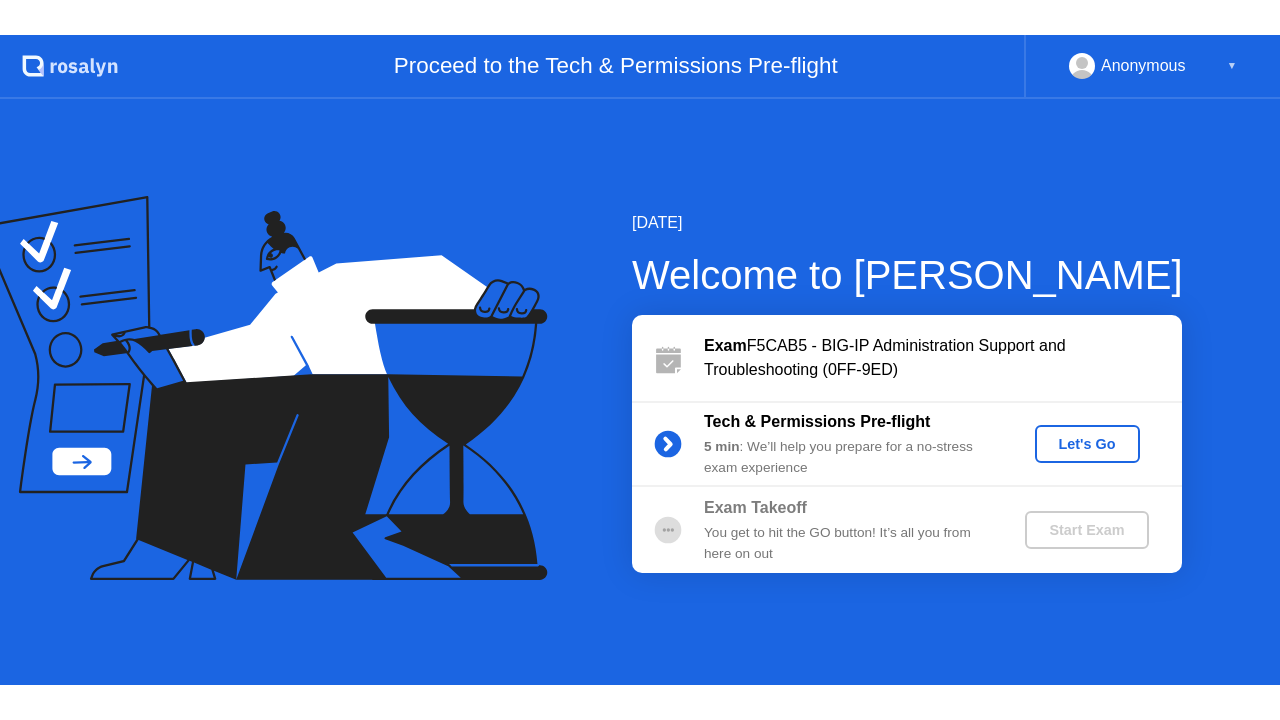 scroll, scrollTop: 0, scrollLeft: 0, axis: both 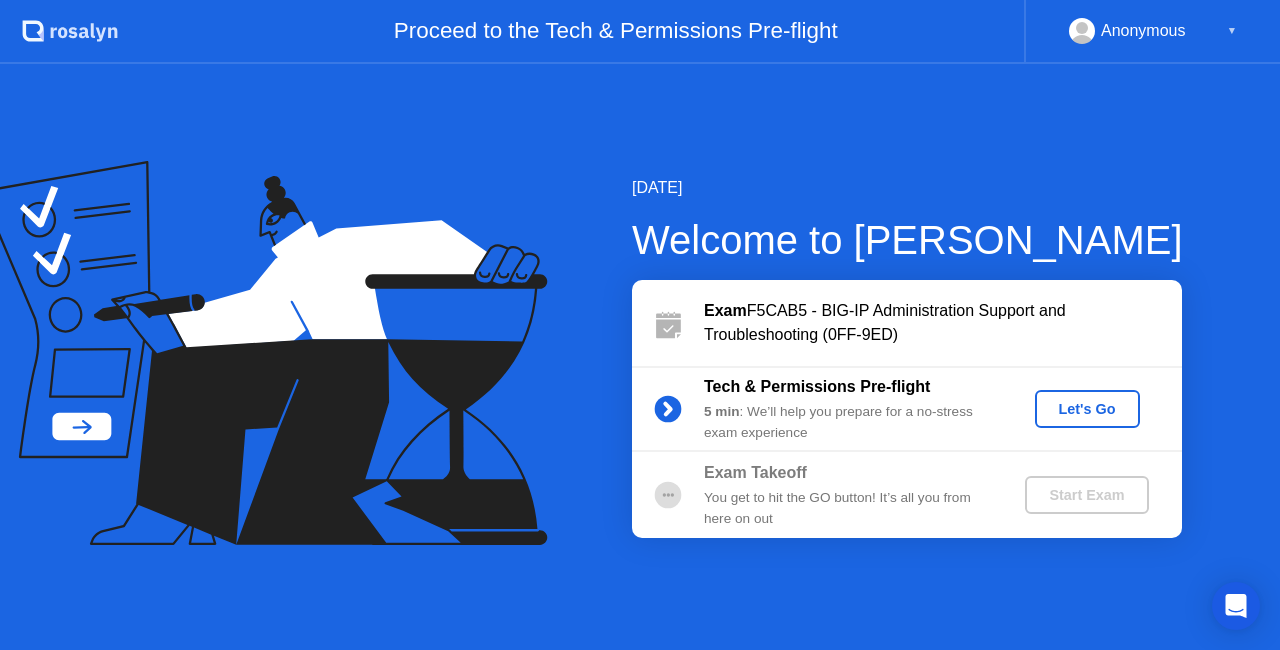 click on "Let's Go" 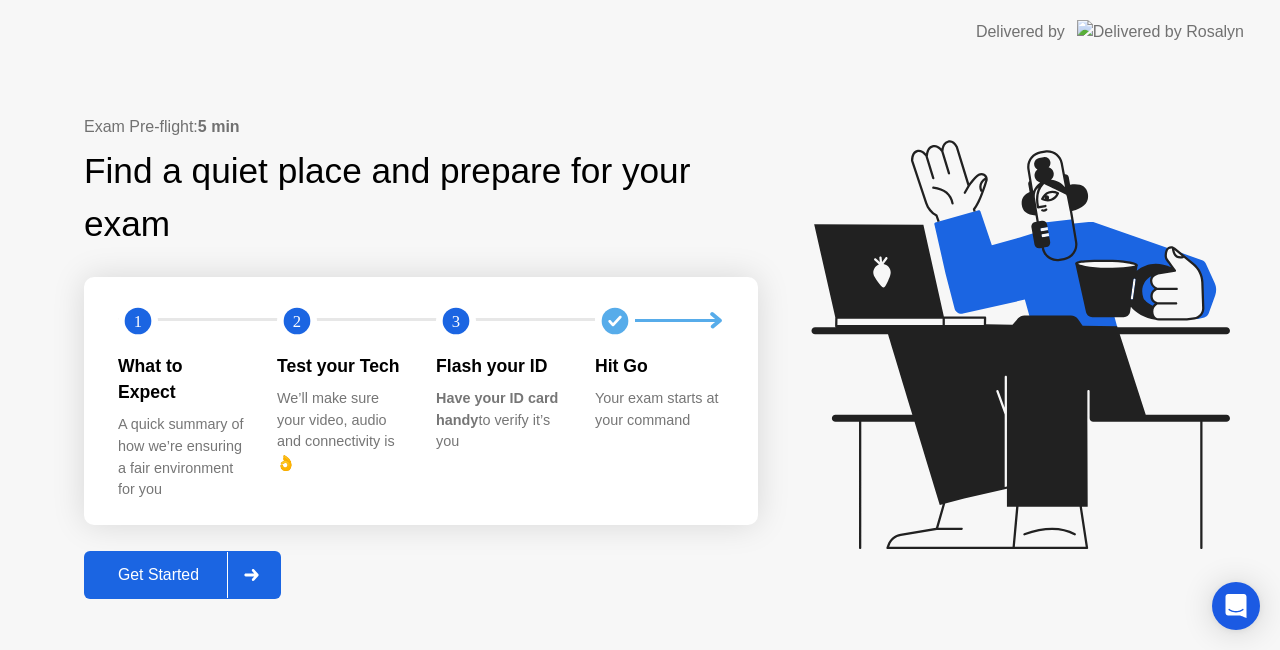 click on "Get Started" 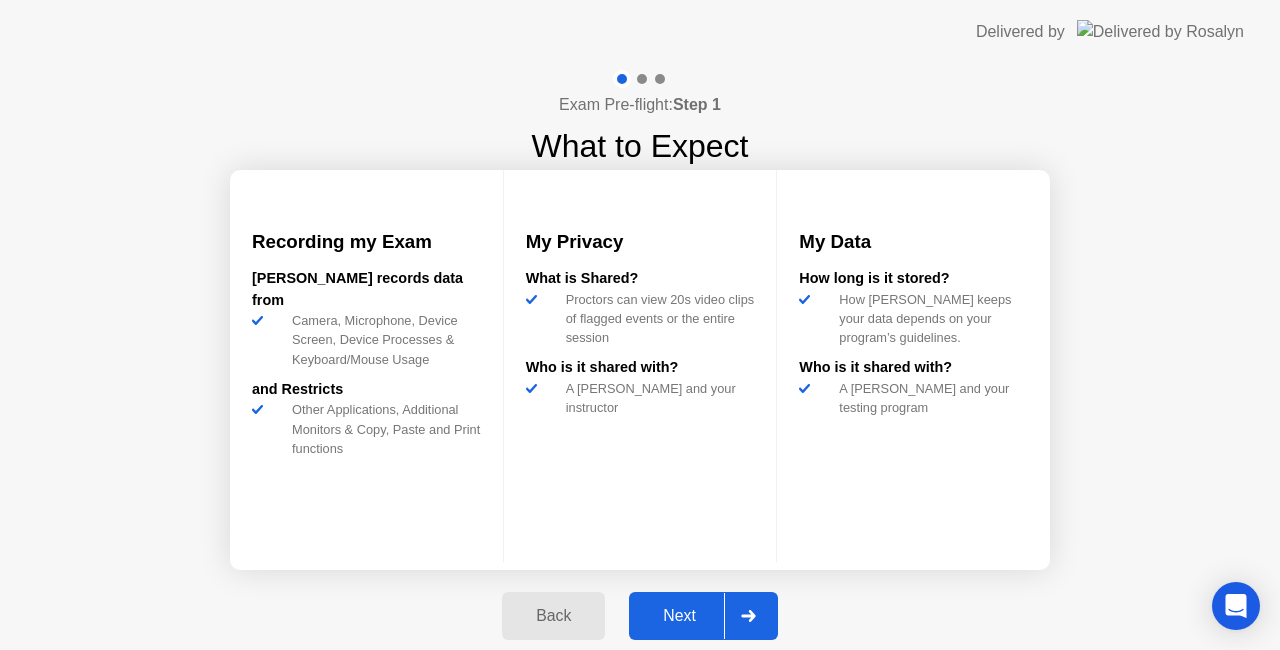 click on "Next" 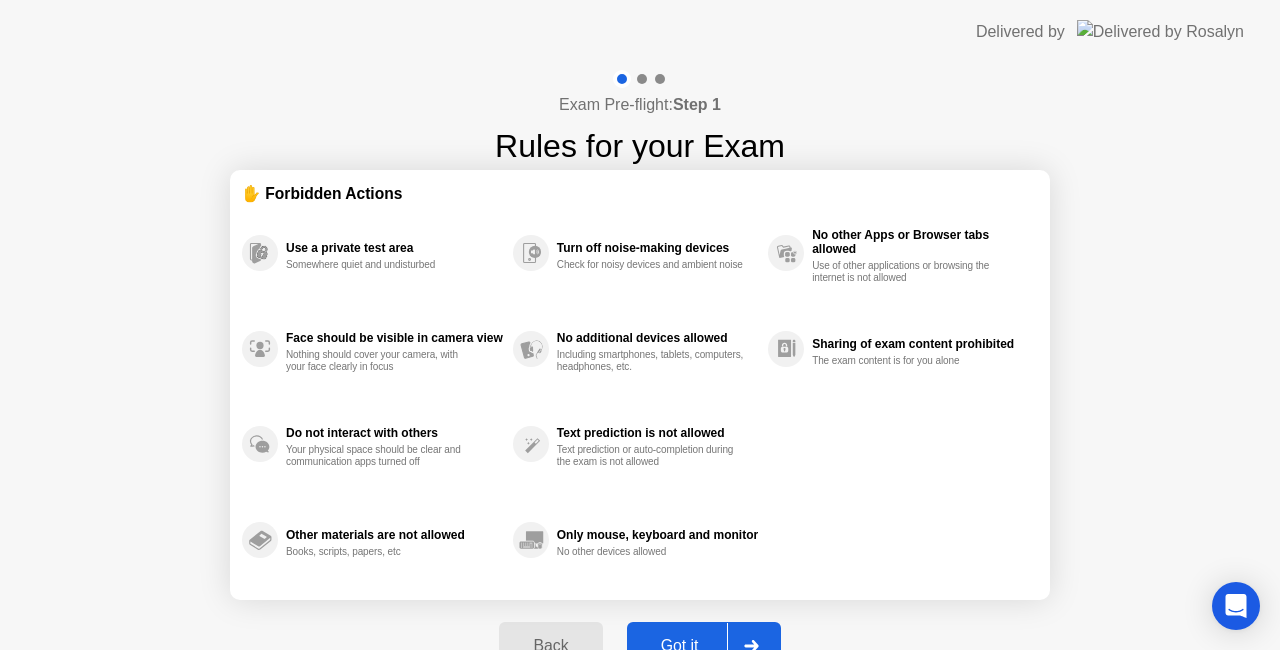 click on "Got it" 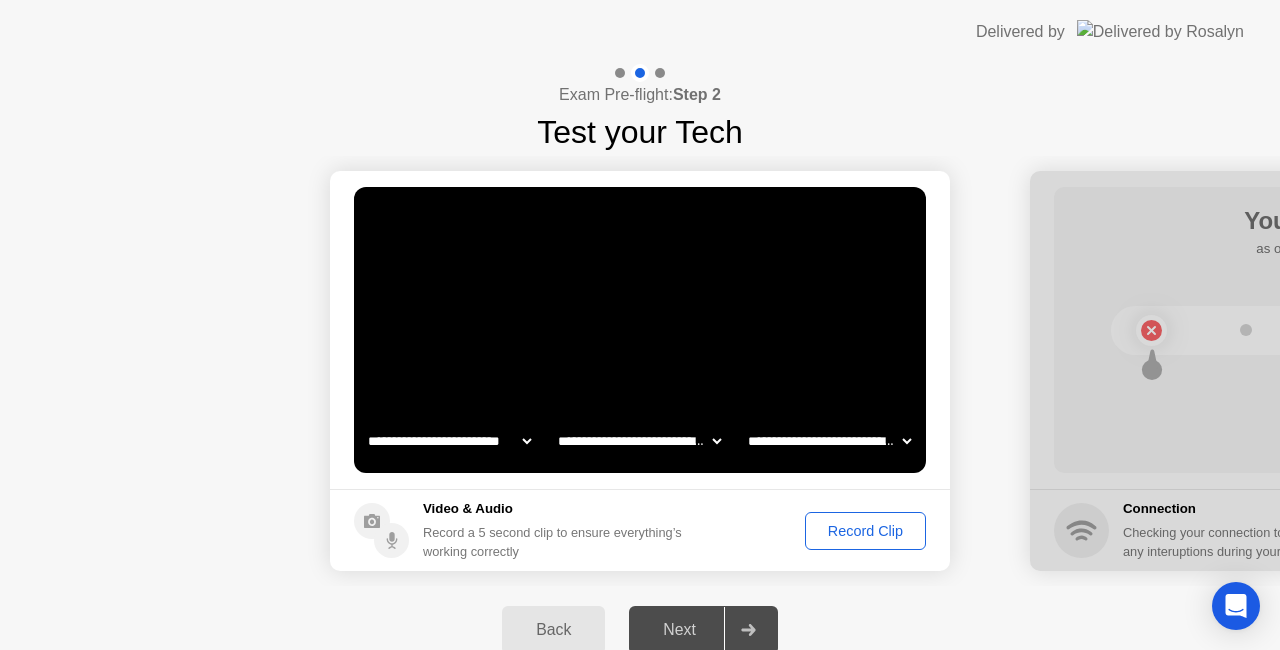 click on "Record Clip" 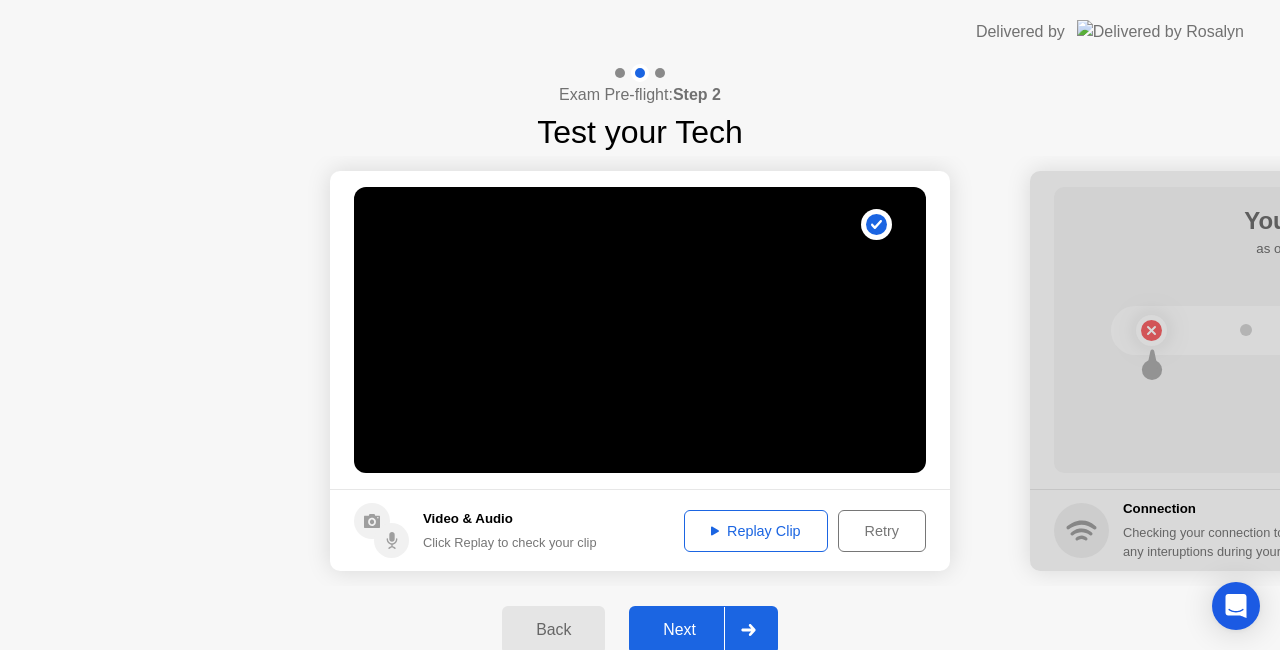 click on "Replay Clip" 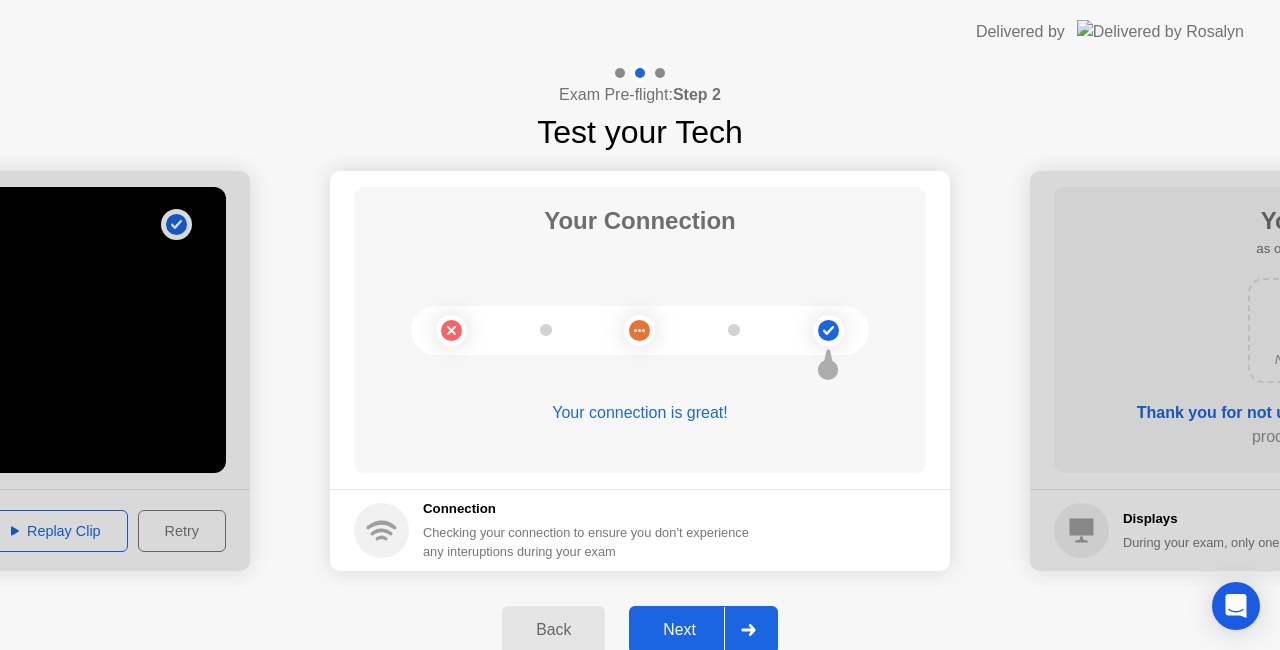 click on "Next" 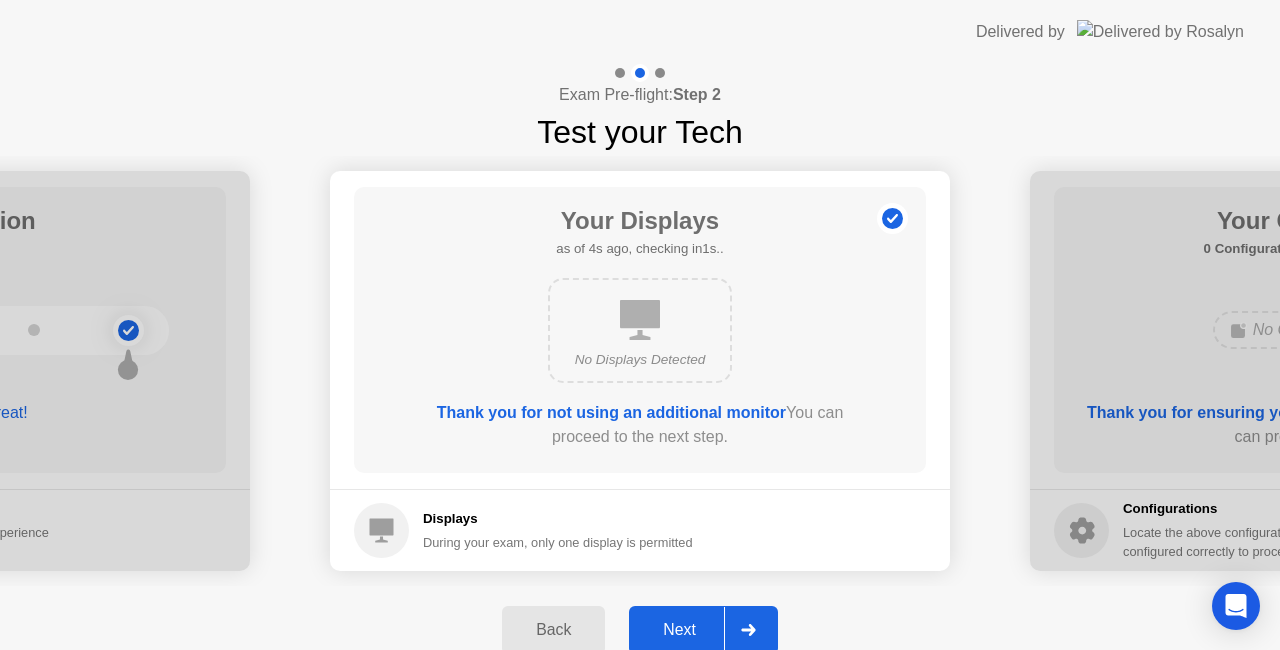 click on "Next" 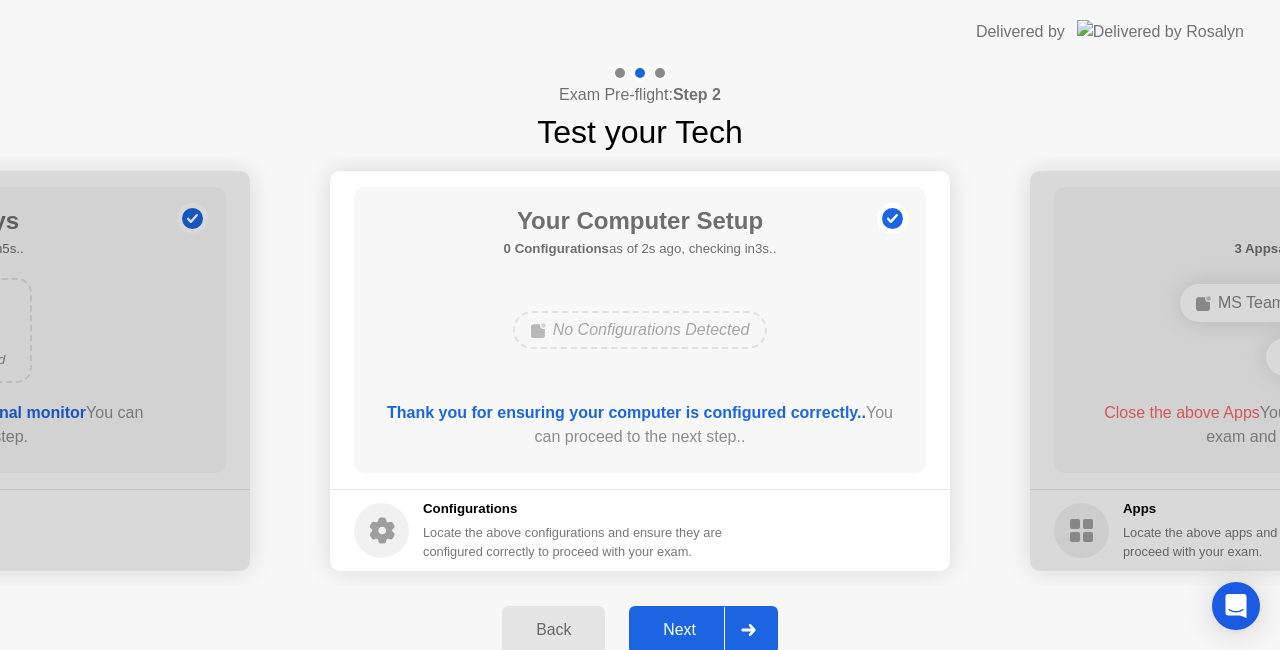 click on "Next" 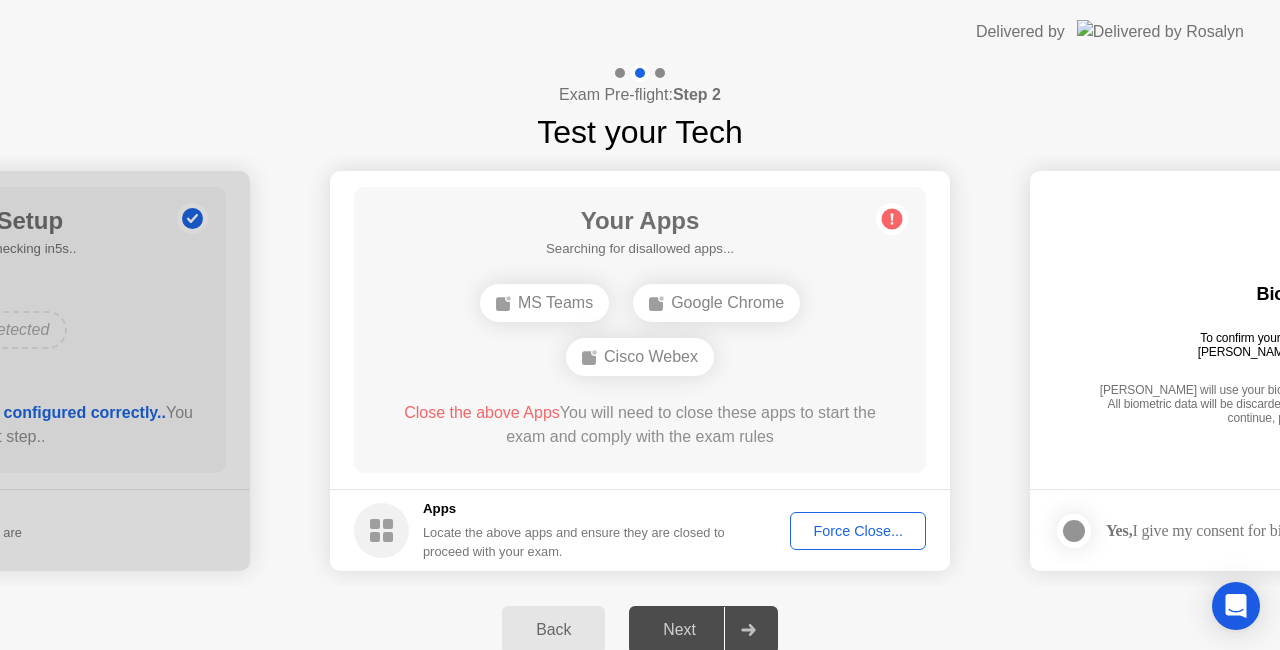 click on "Force Close..." 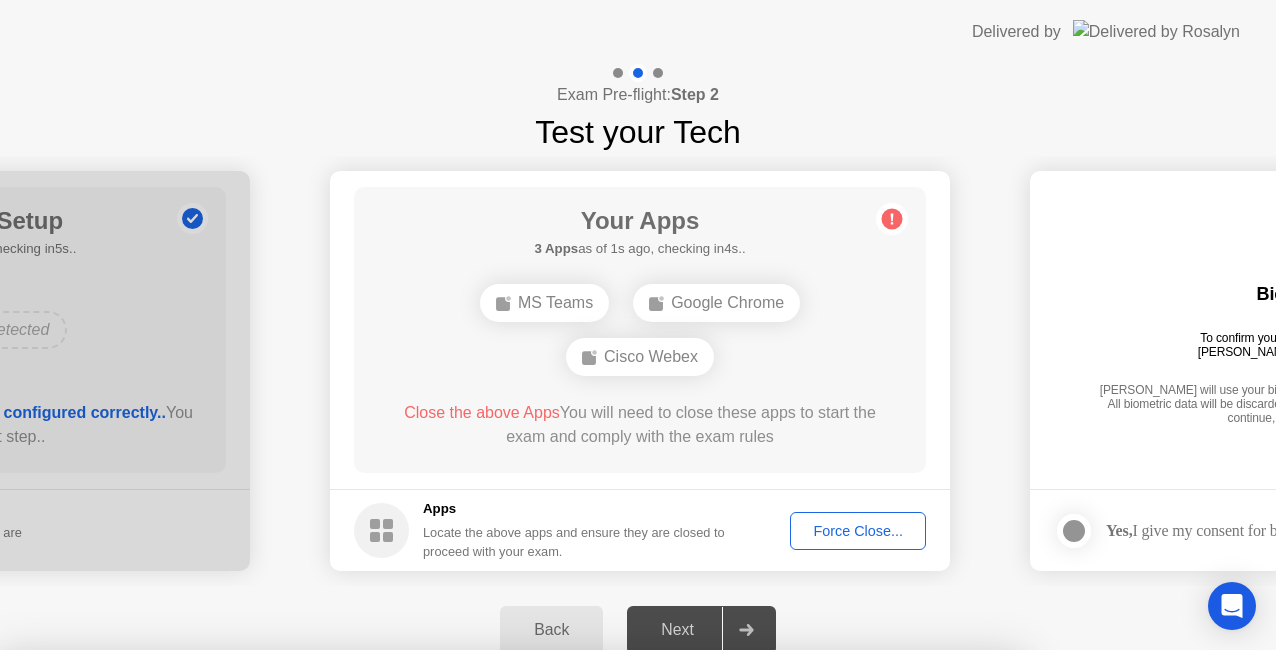 click on "Confirm" at bounding box center [577, 926] 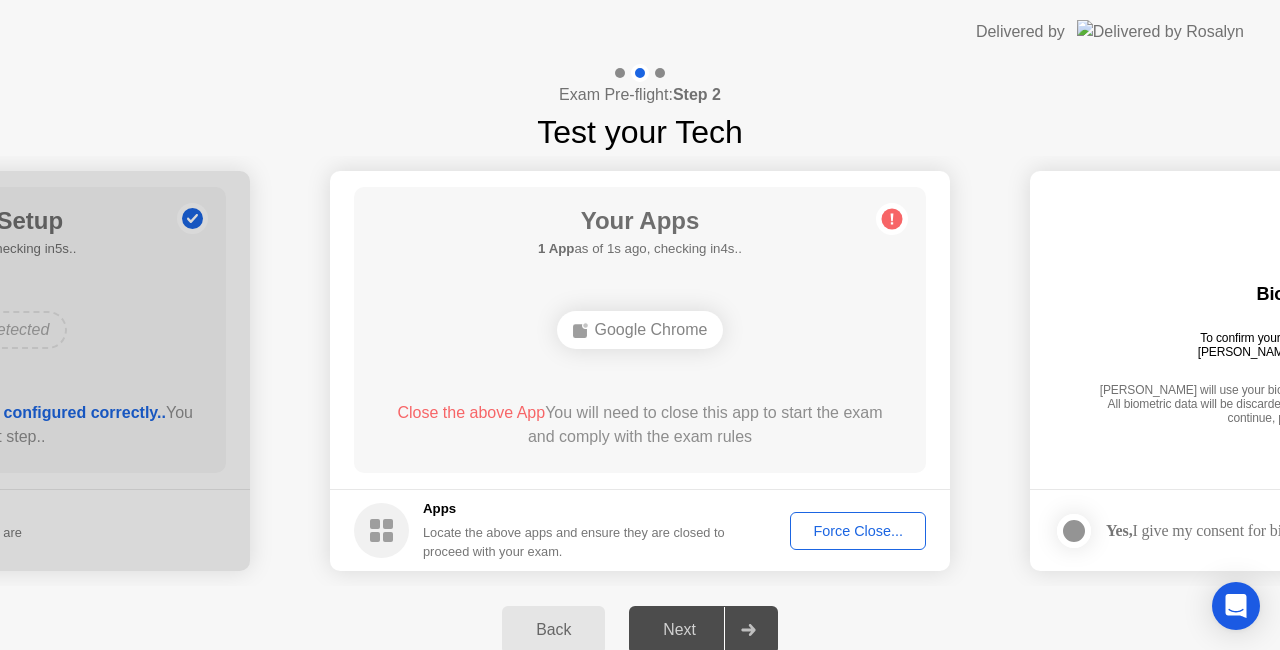 click on "Google Chrome" 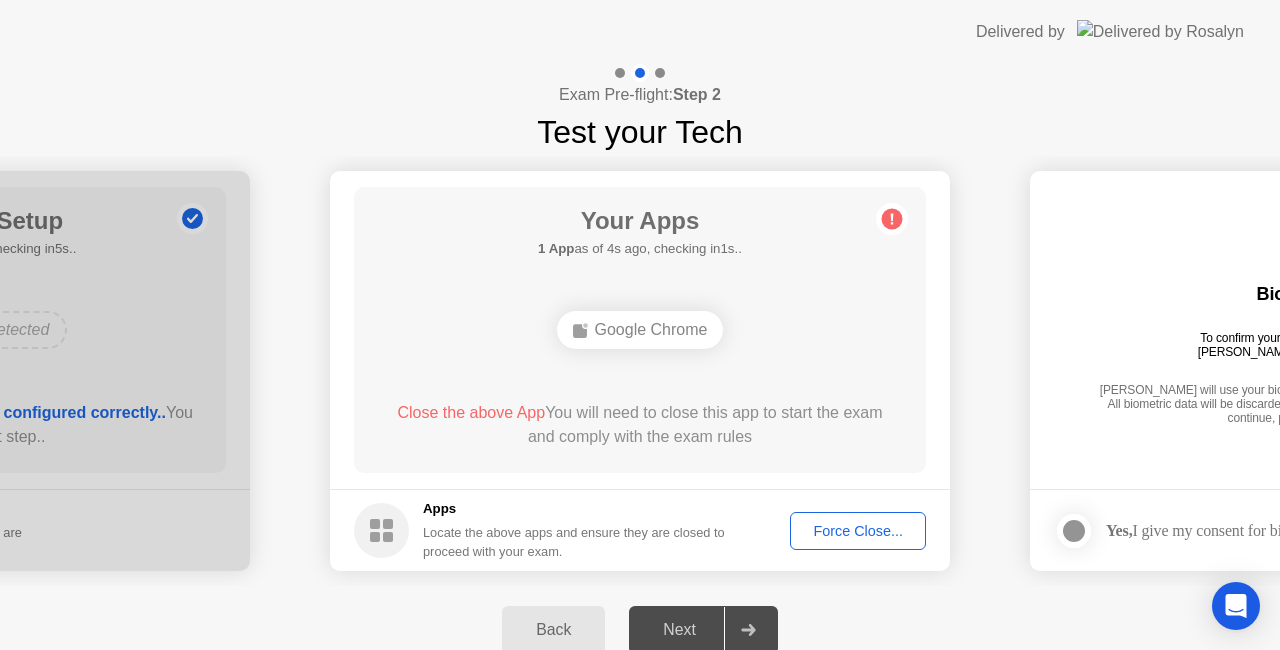 click on "Force Close..." 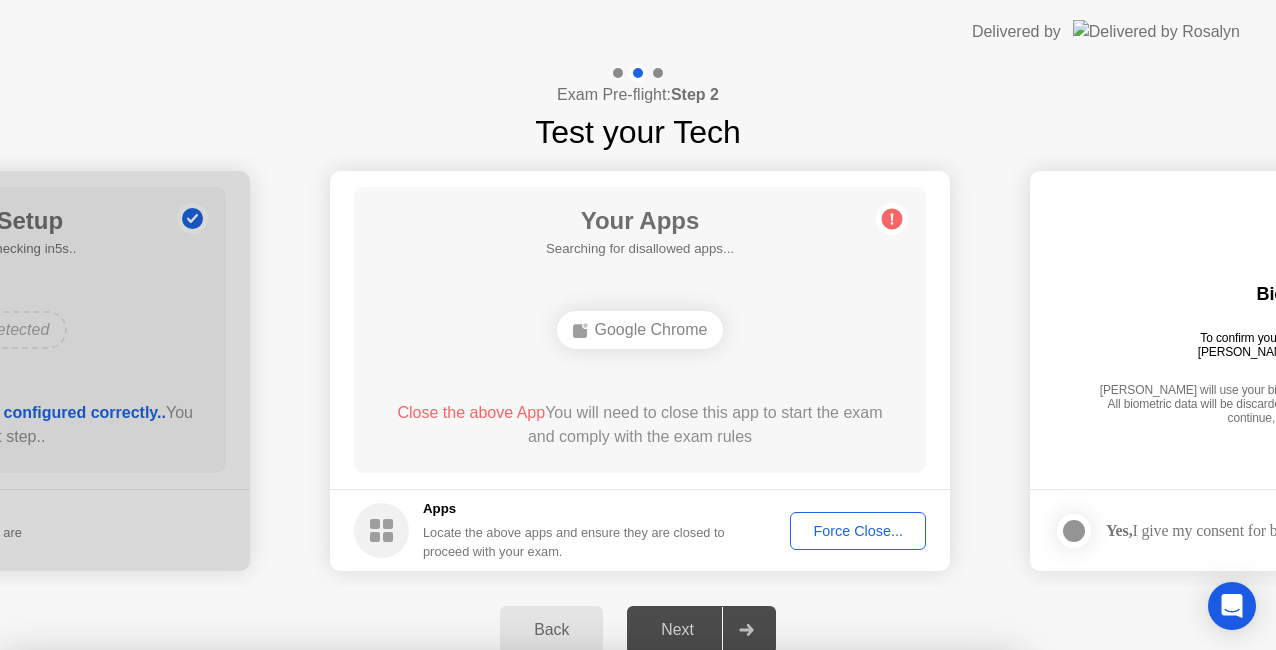 click on "Confirm" at bounding box center [577, 926] 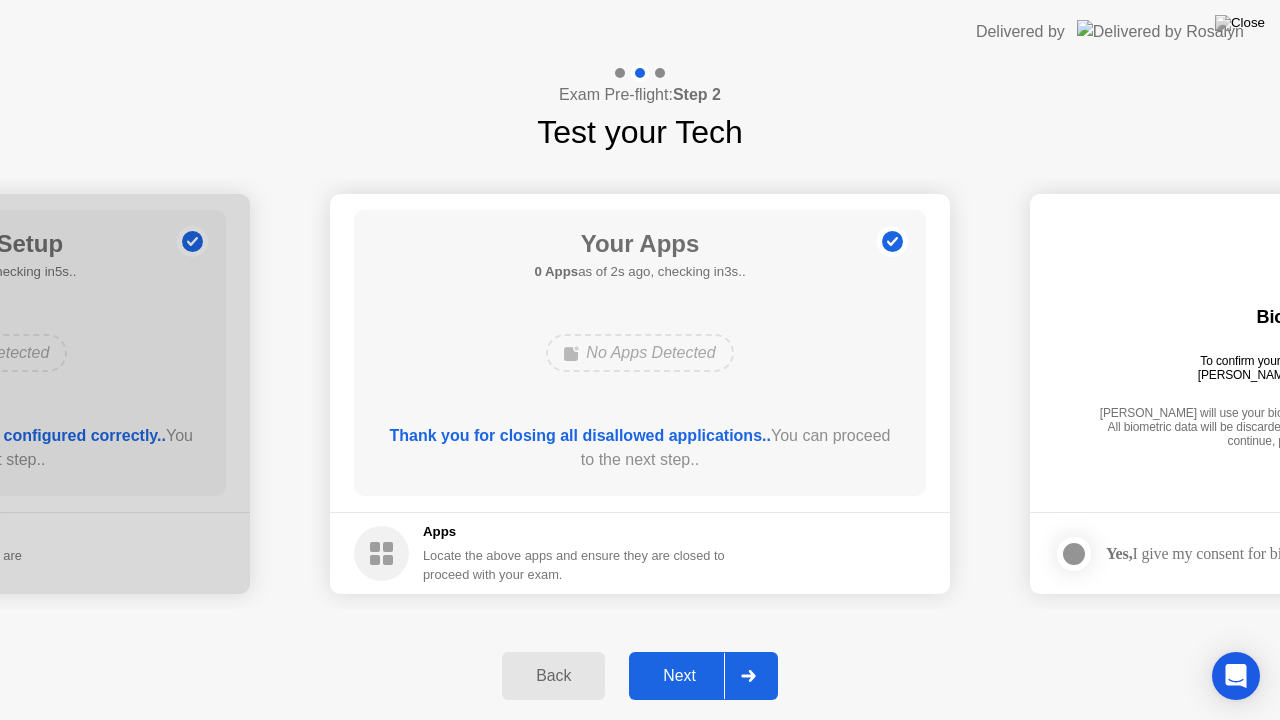click on "Next" 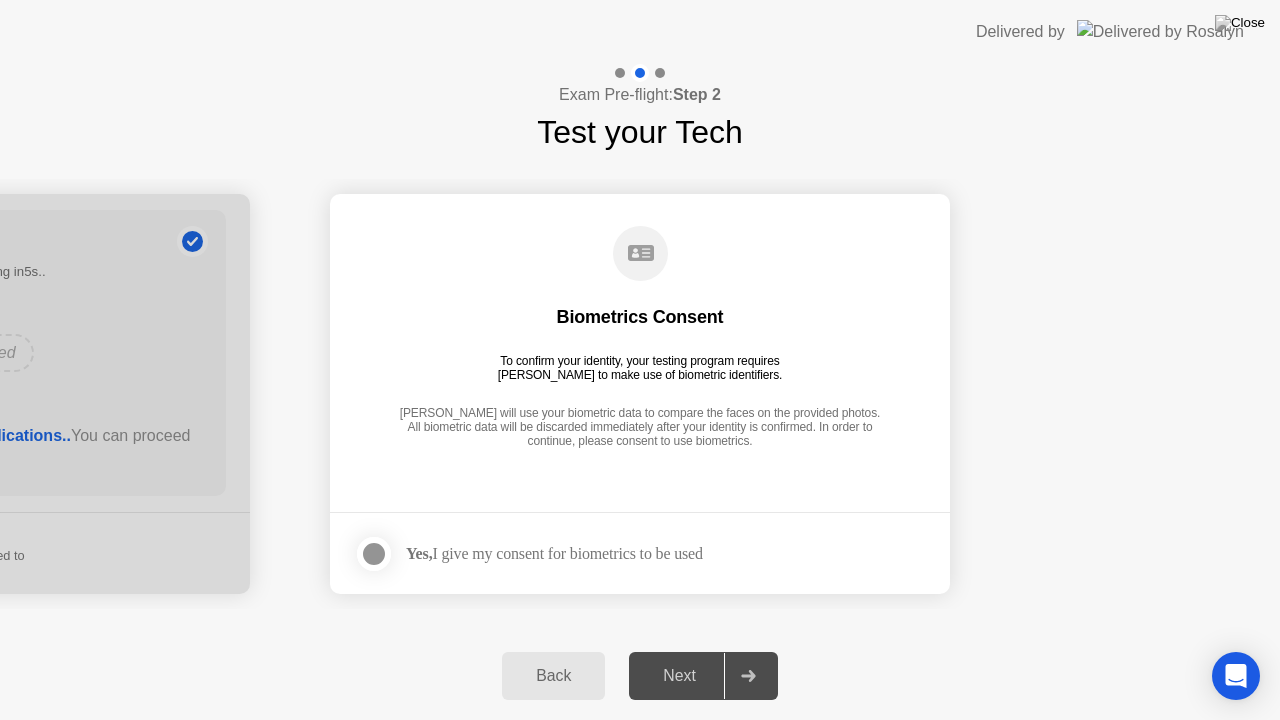 click 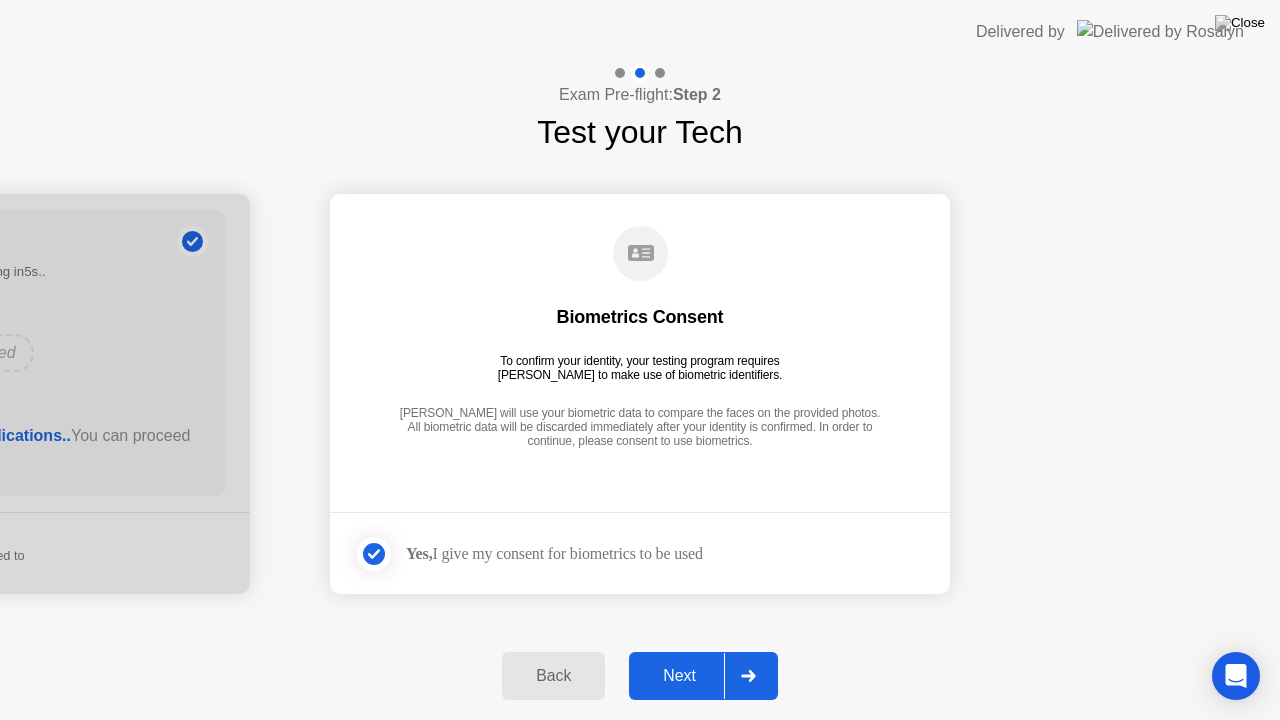 click on "Next" 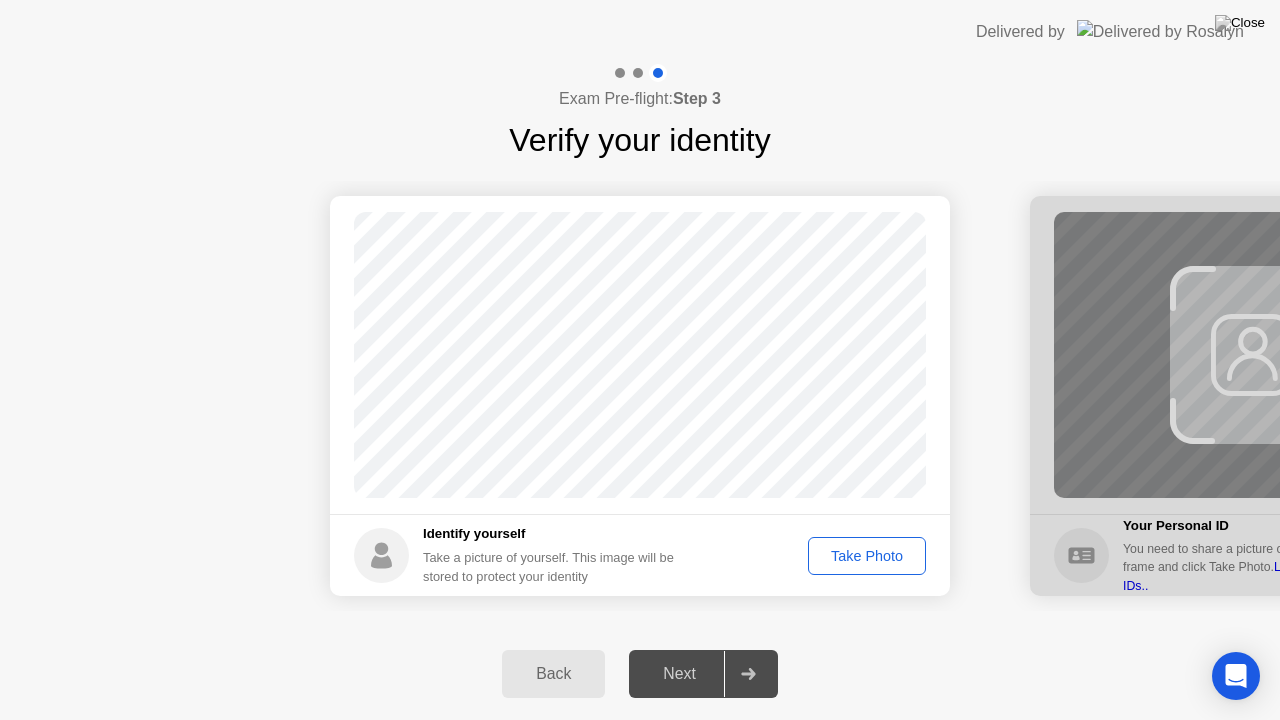 click on "Take Photo" 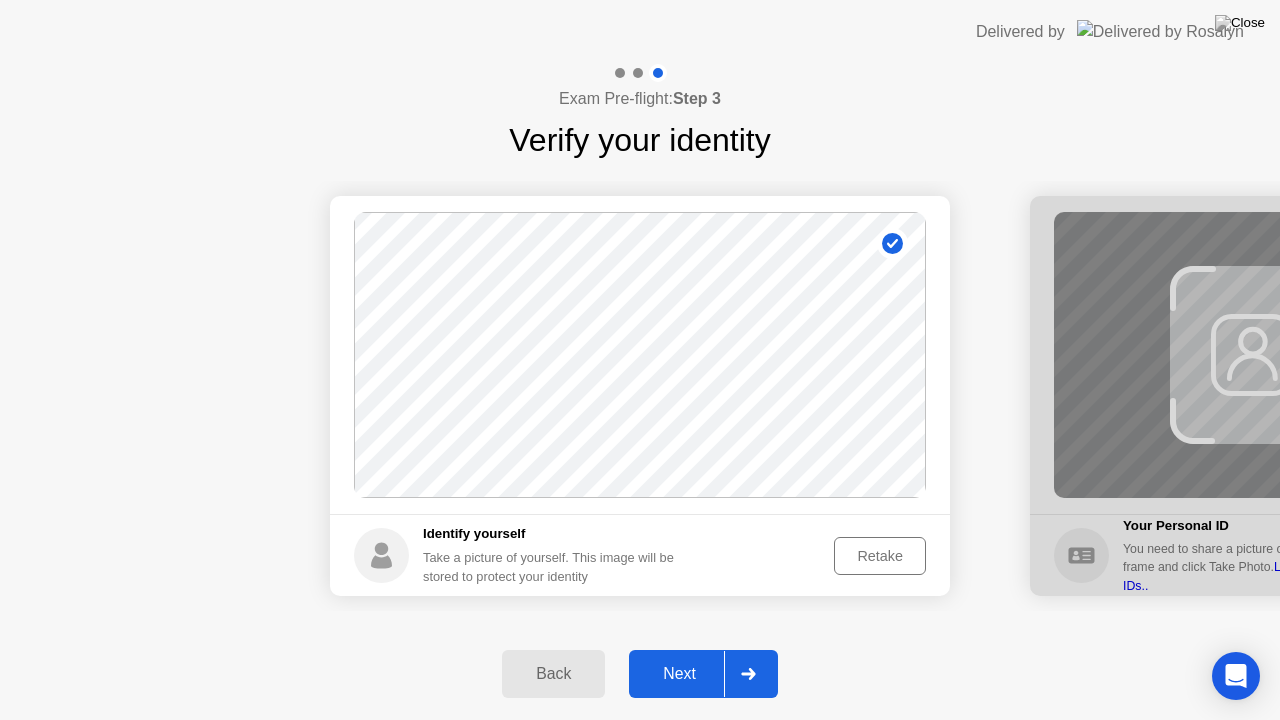 click on "Next" 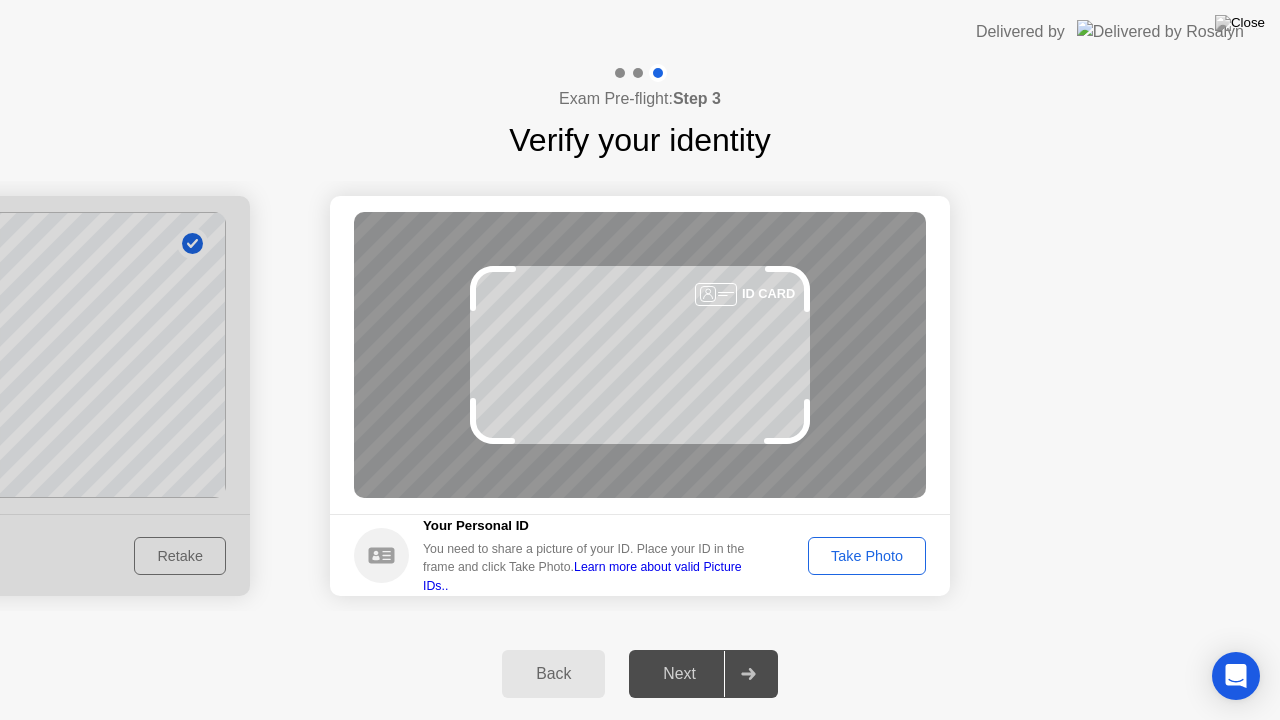 click on "Take Photo" 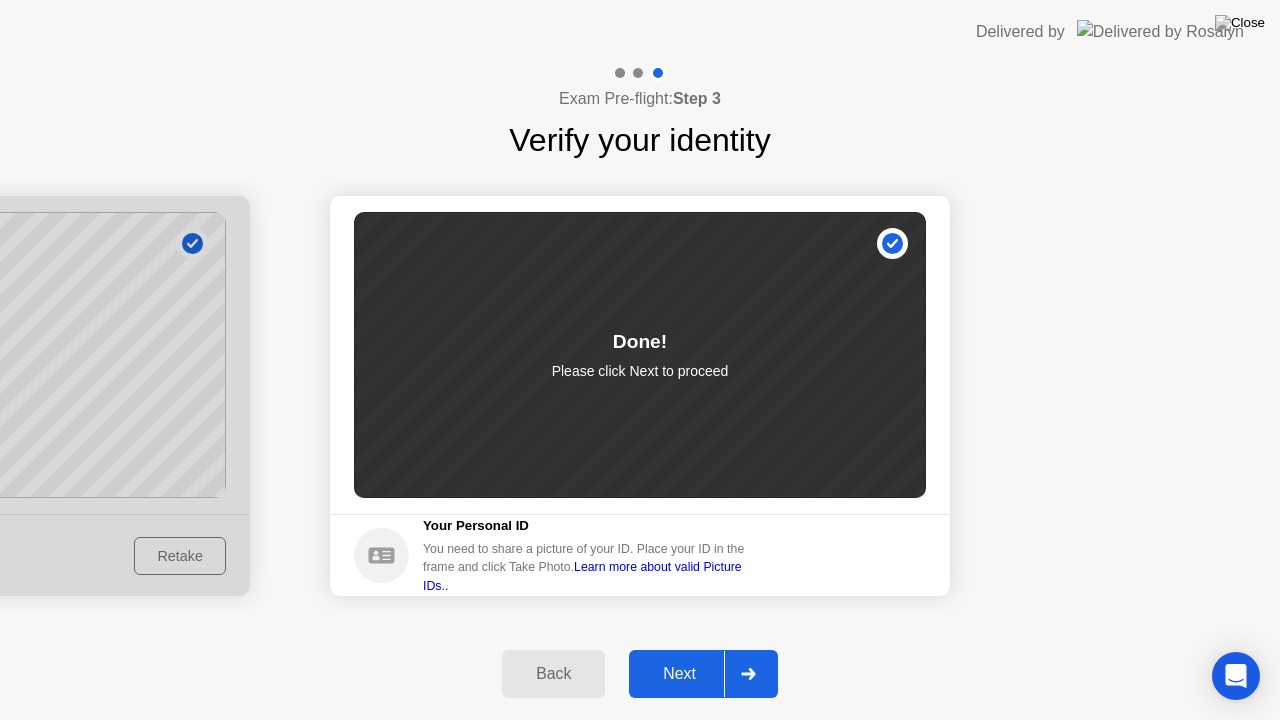 click on "Next" 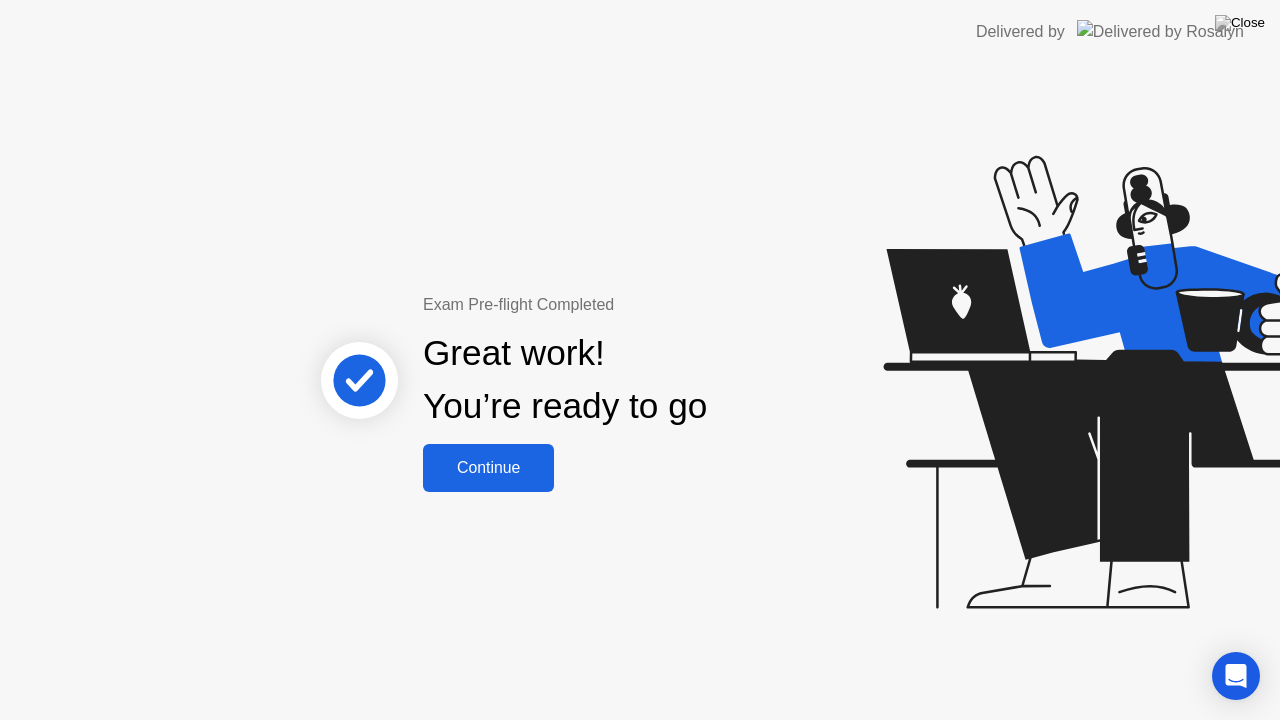 click on "Continue" 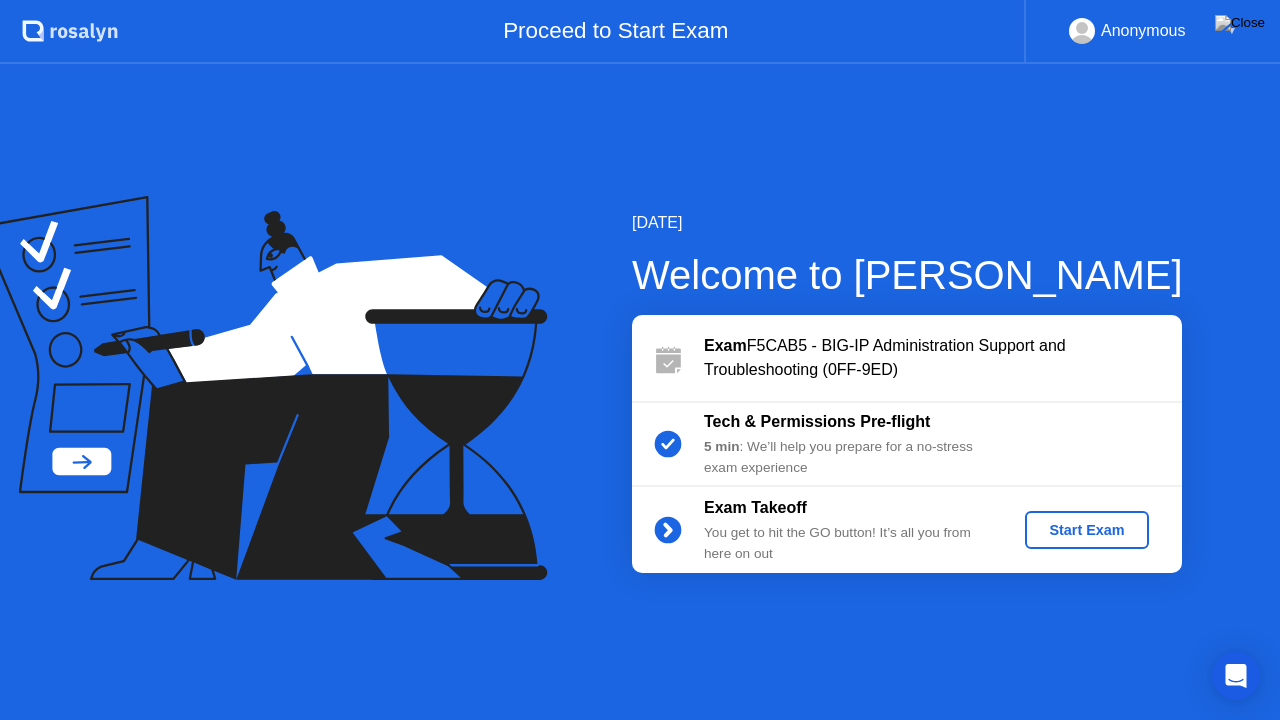 click on "Start Exam" 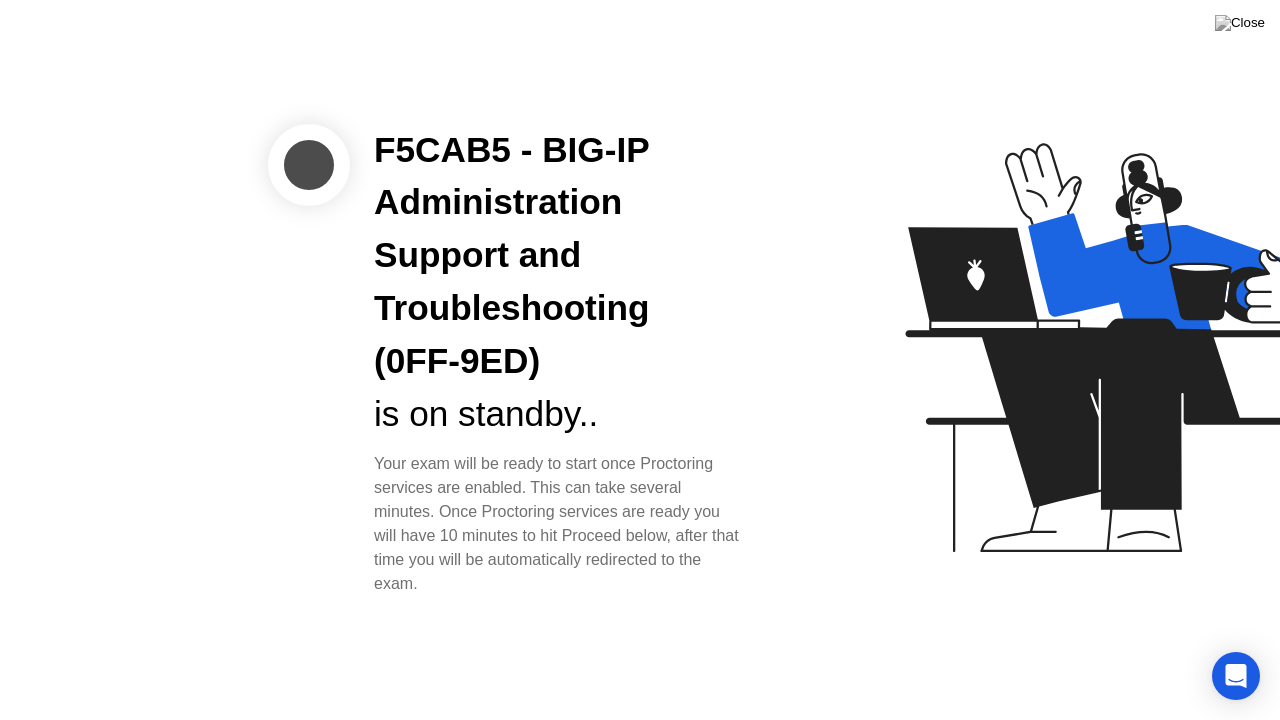 click on "F5CAB5 - BIG-IP Administration Support and Troubleshooting (0FF-9ED) is on standby..   Your exam will be ready to start once Proctoring services are enabled. This can take several minutes. Once Proctoring services are ready you will have 10 minutes to hit Proceed below, after that time you will be automatically redirected to the exam." 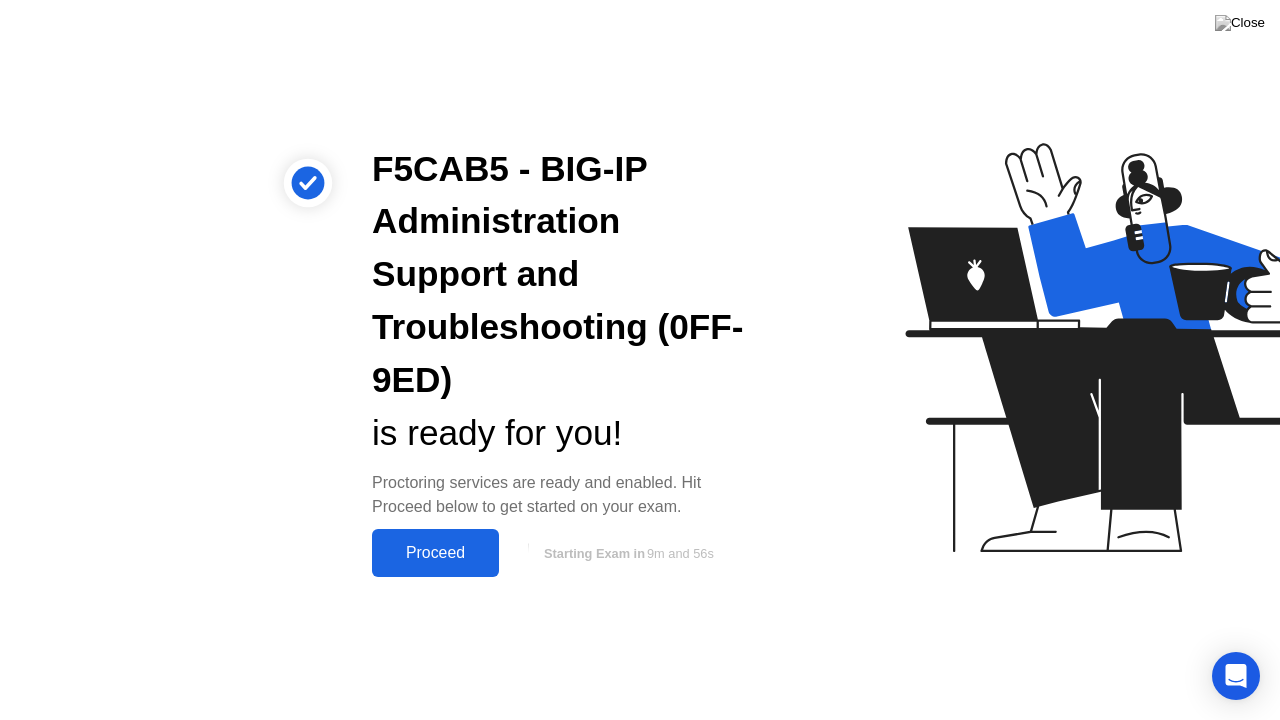 click on "Proceed" 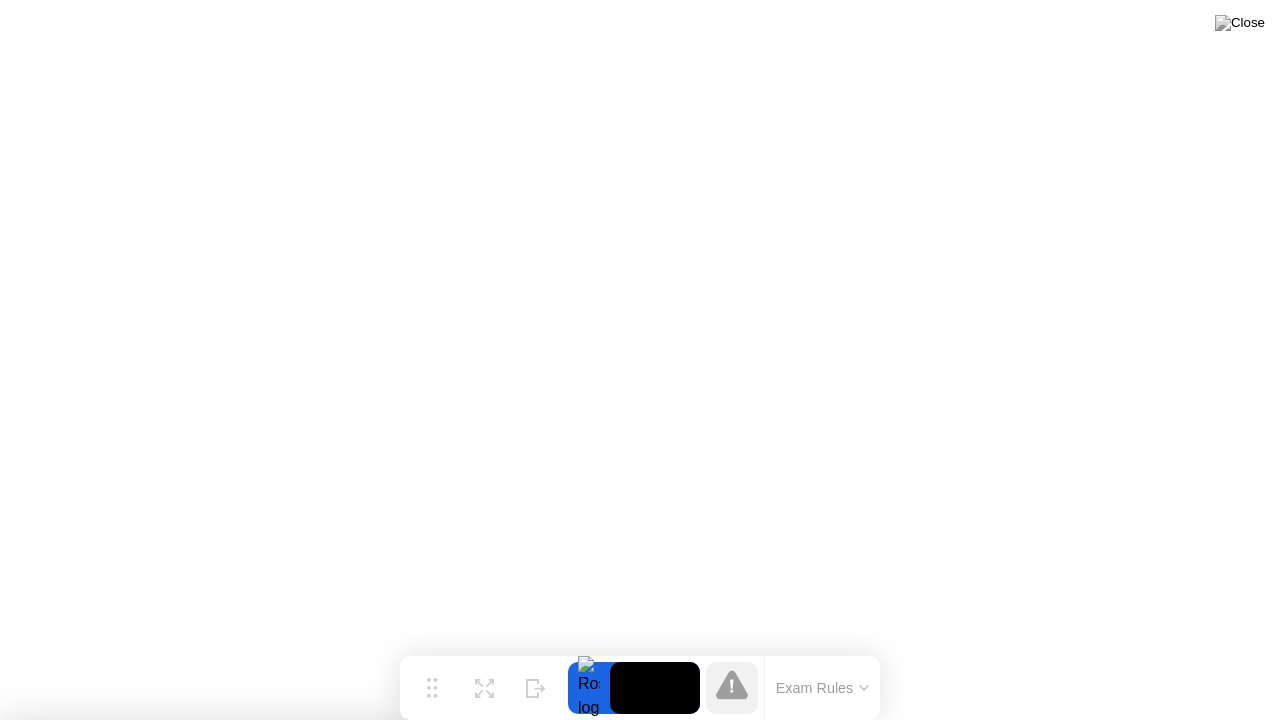 click on "Close App" at bounding box center [400, 2024] 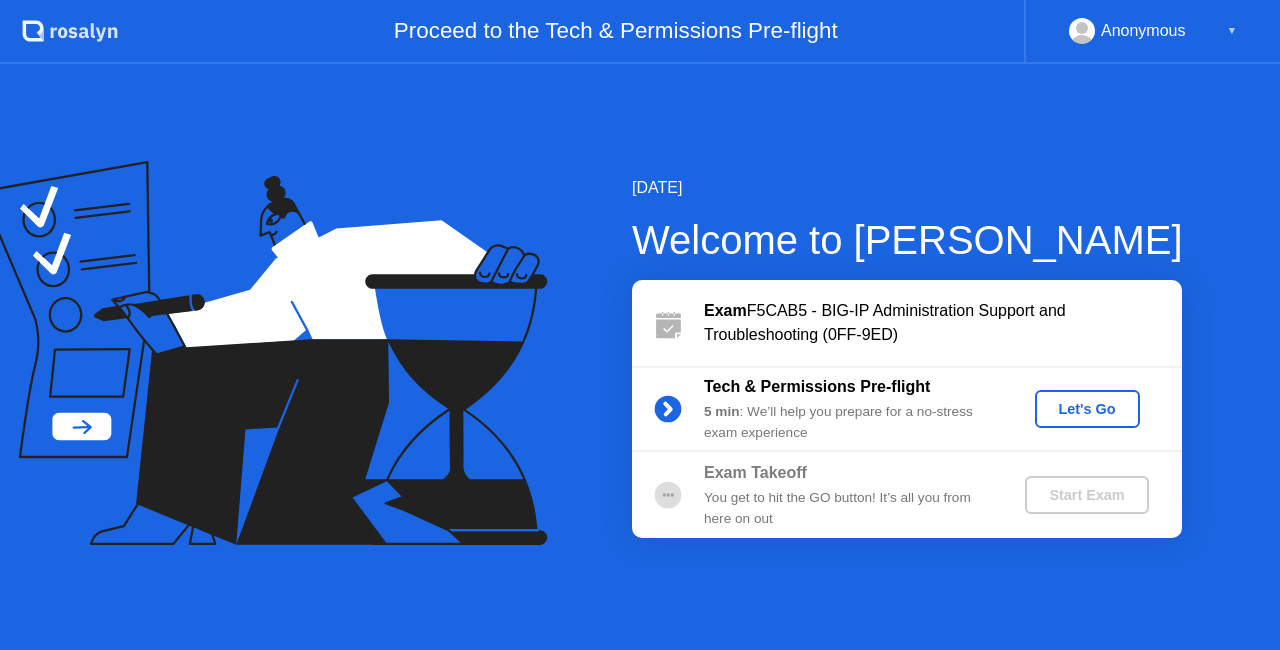 click on "Let's Go" 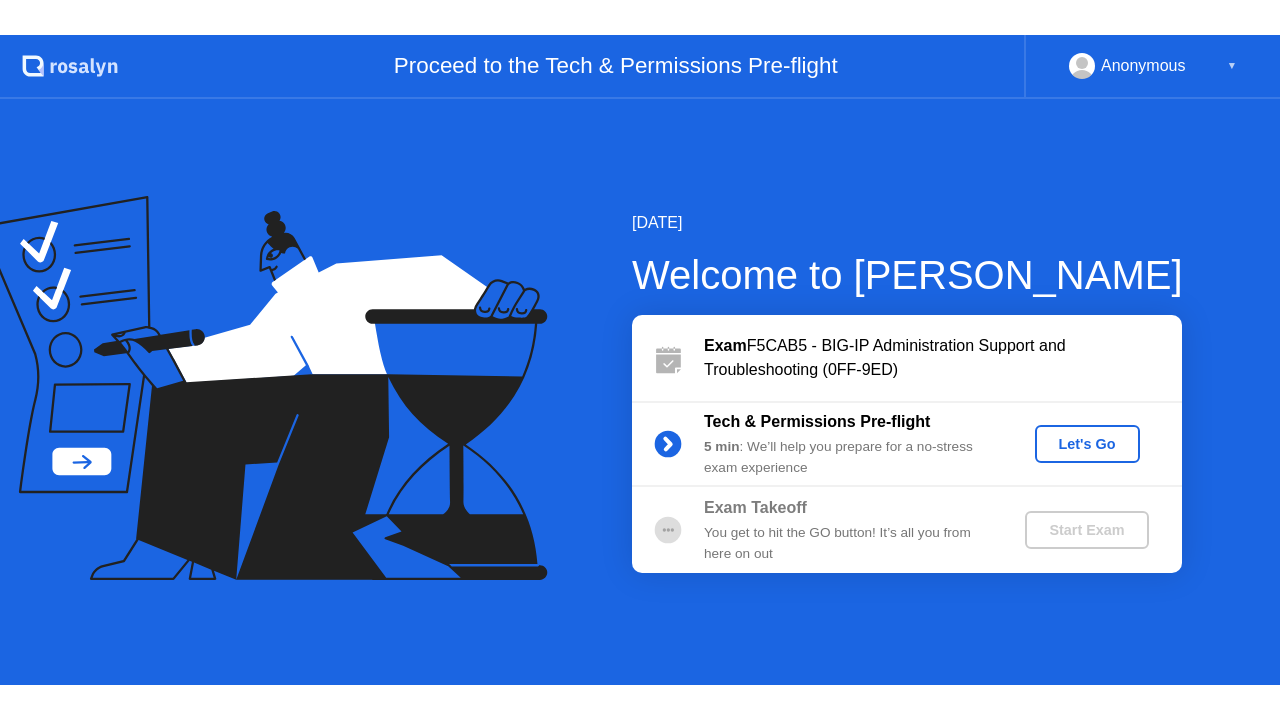 scroll, scrollTop: 0, scrollLeft: 0, axis: both 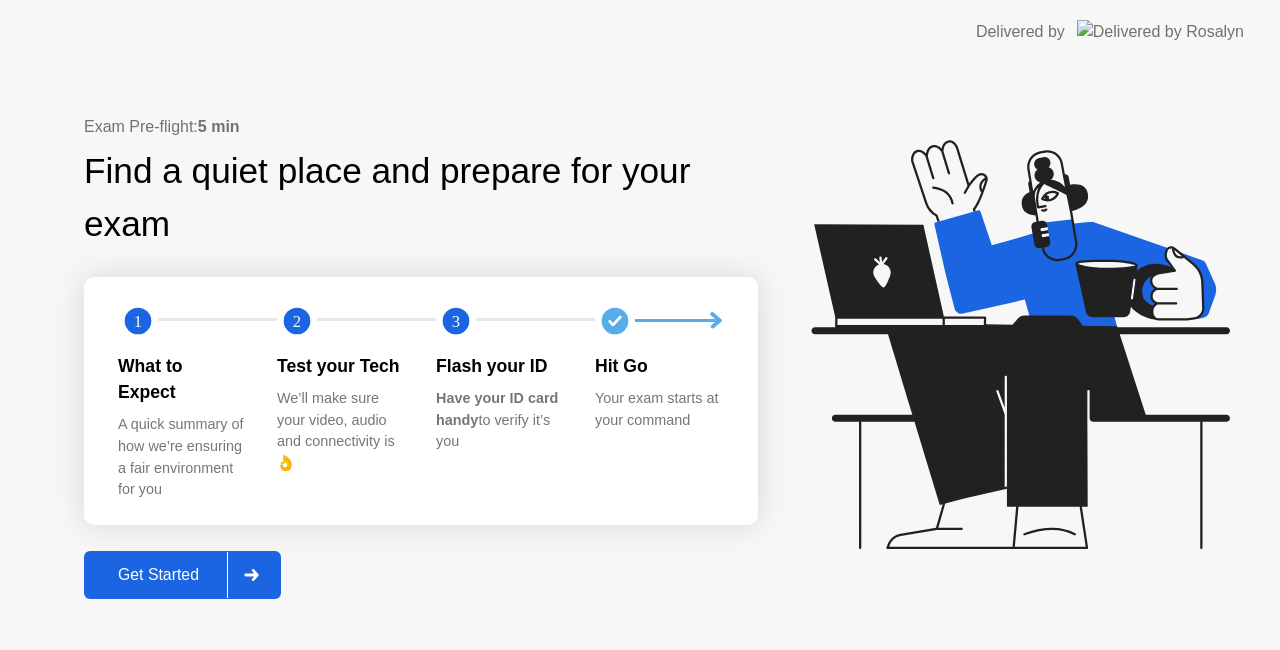 click on "Get Started" 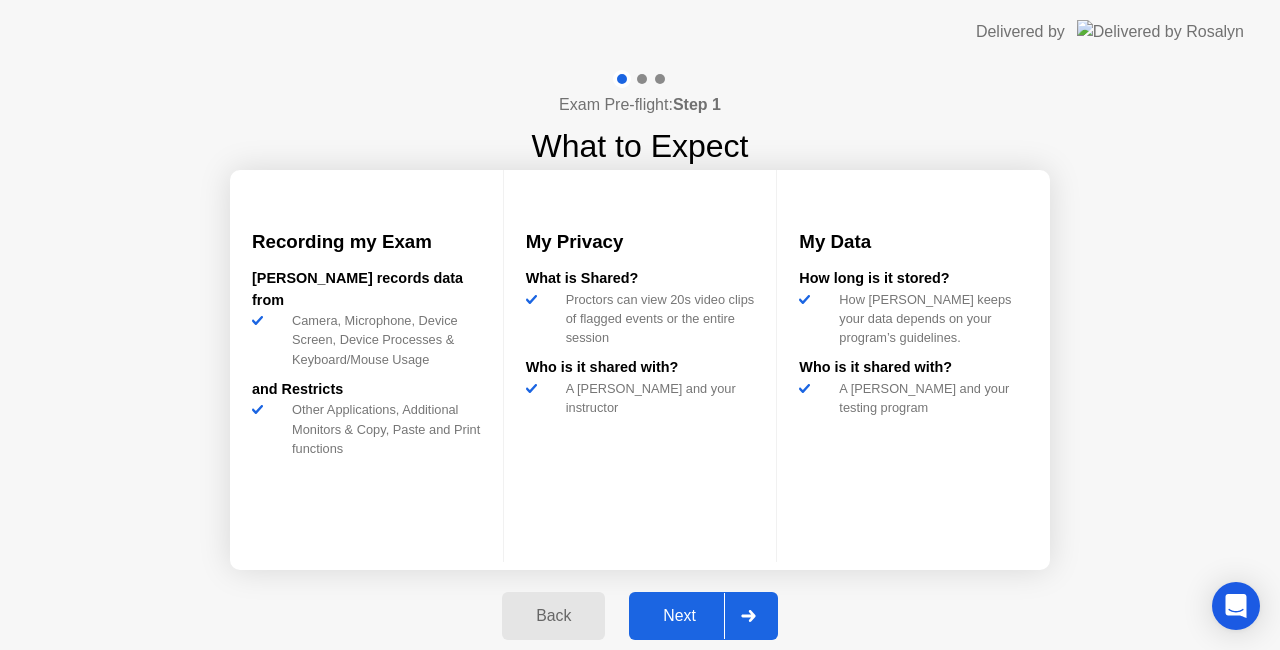 click on "Next" 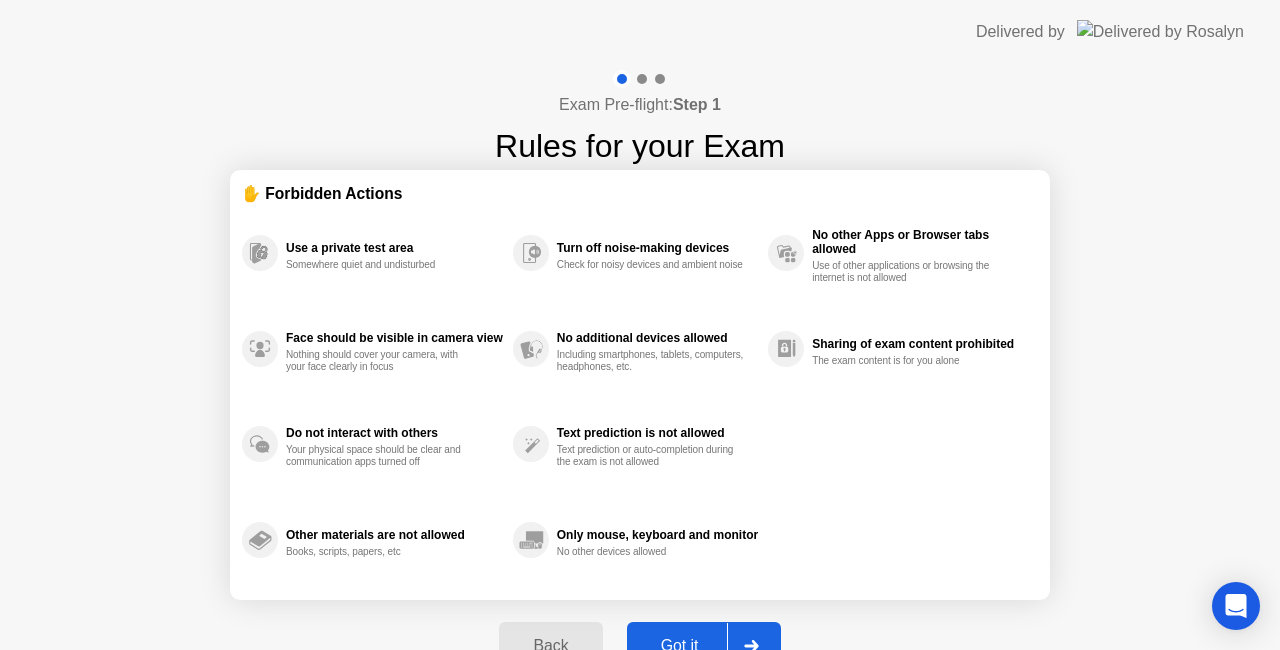 click on "Got it" 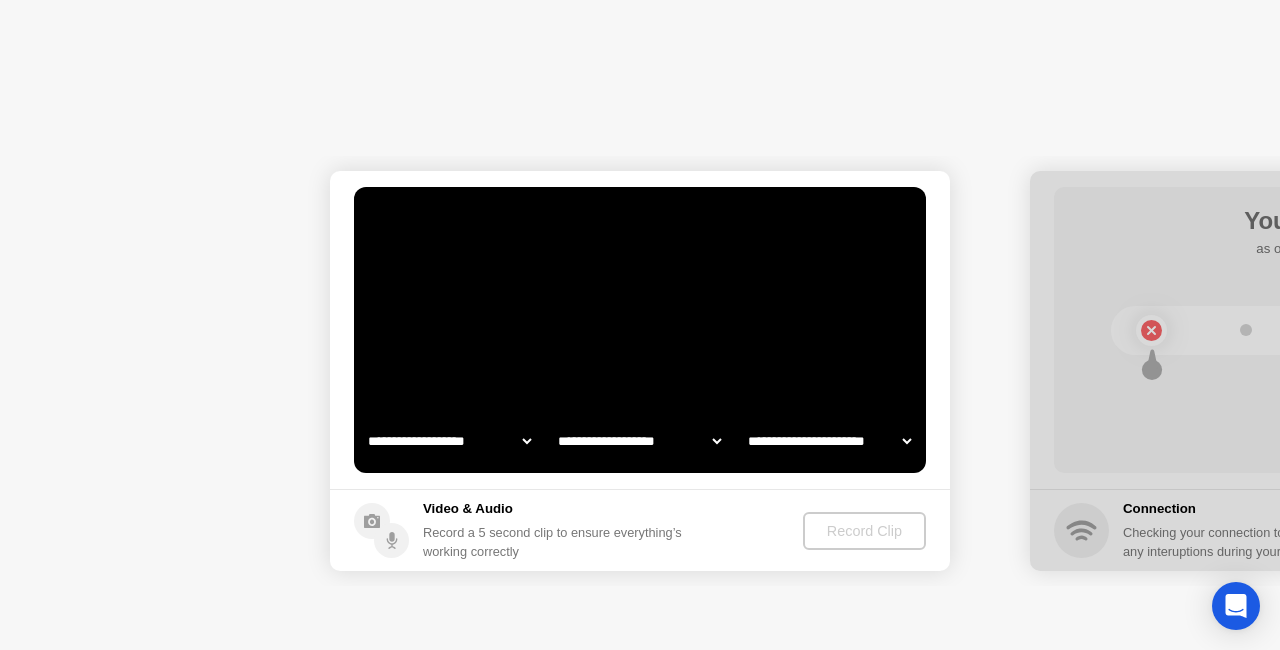 select on "**********" 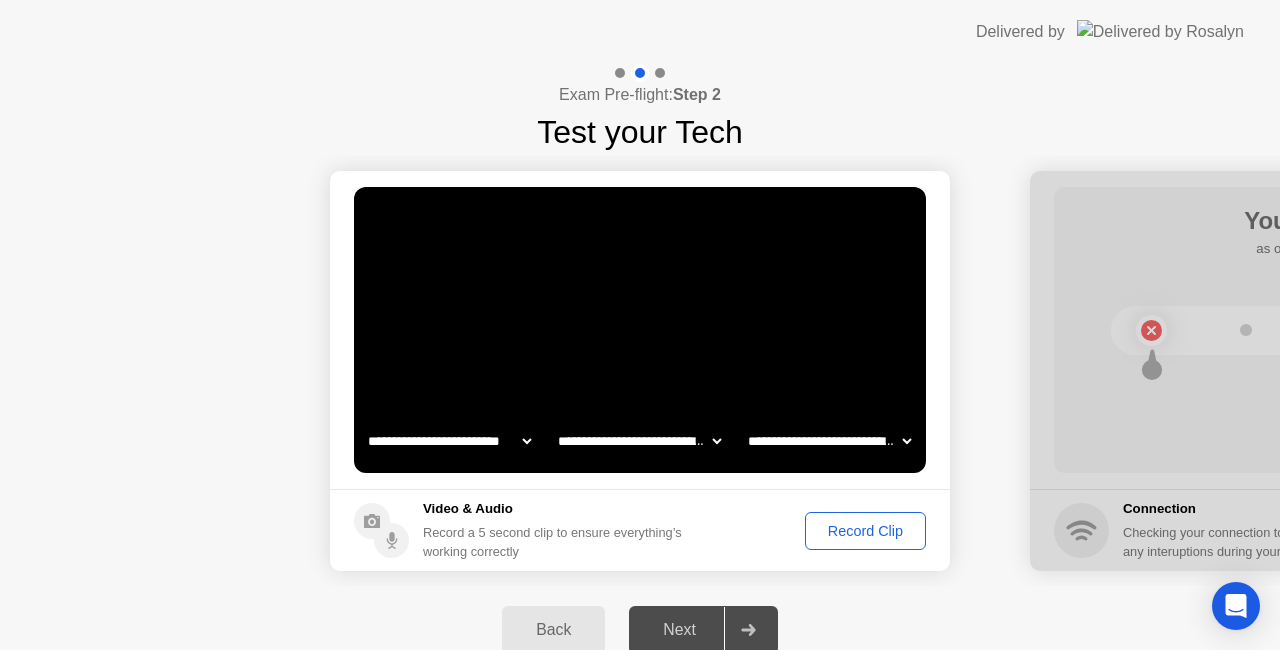 click on "Record Clip" 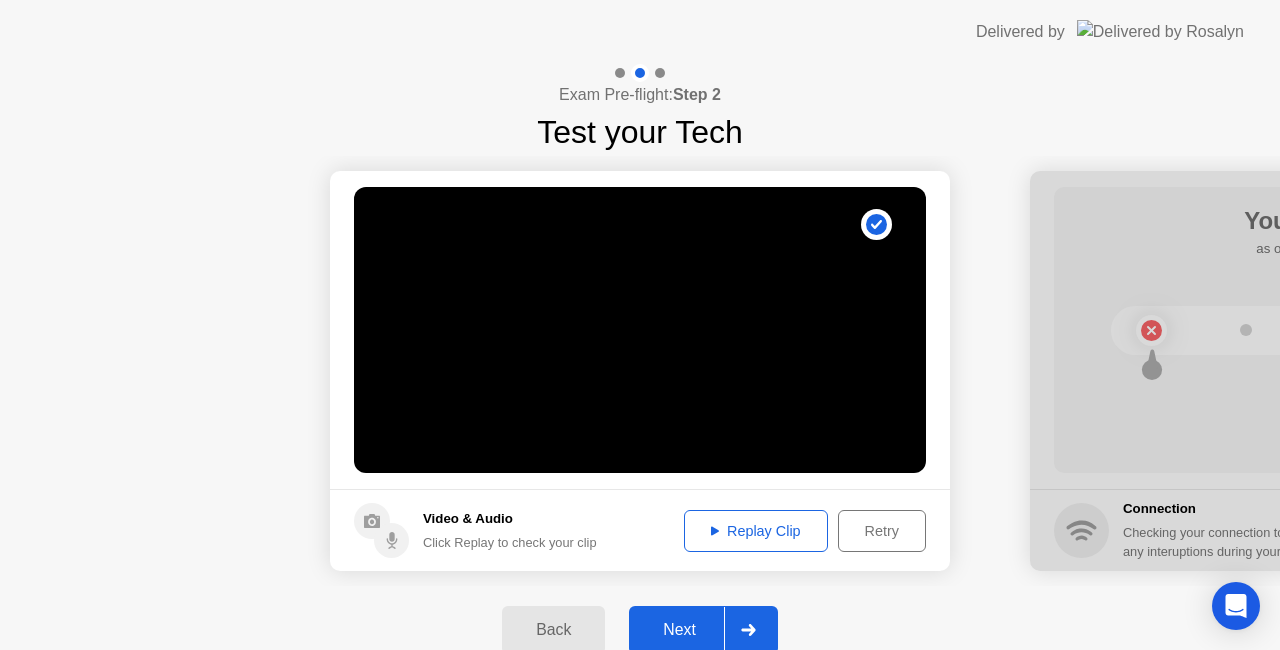 click on "Replay Clip" 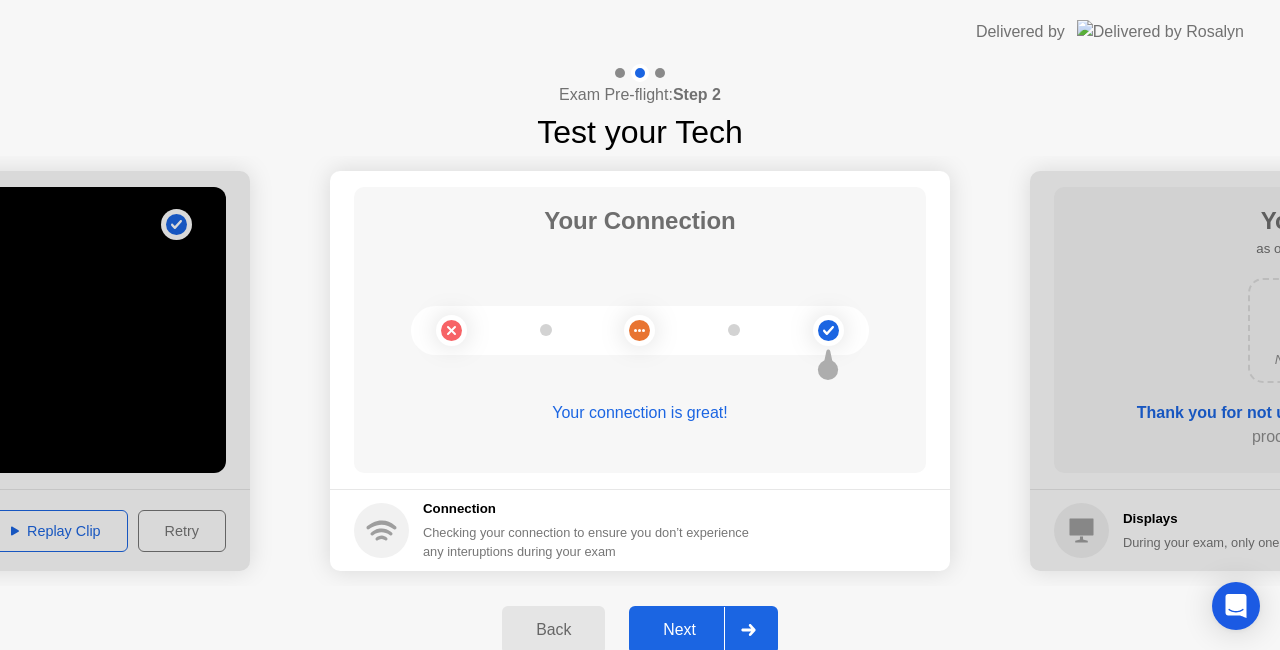click on "Next" 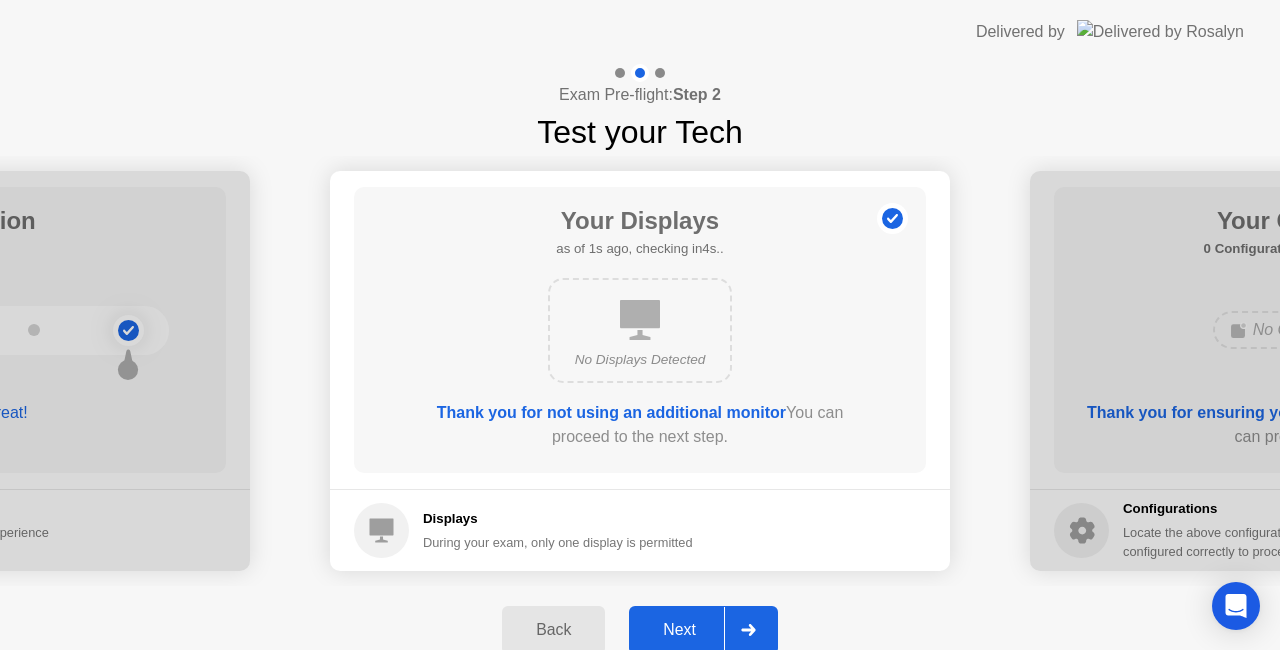 click on "Next" 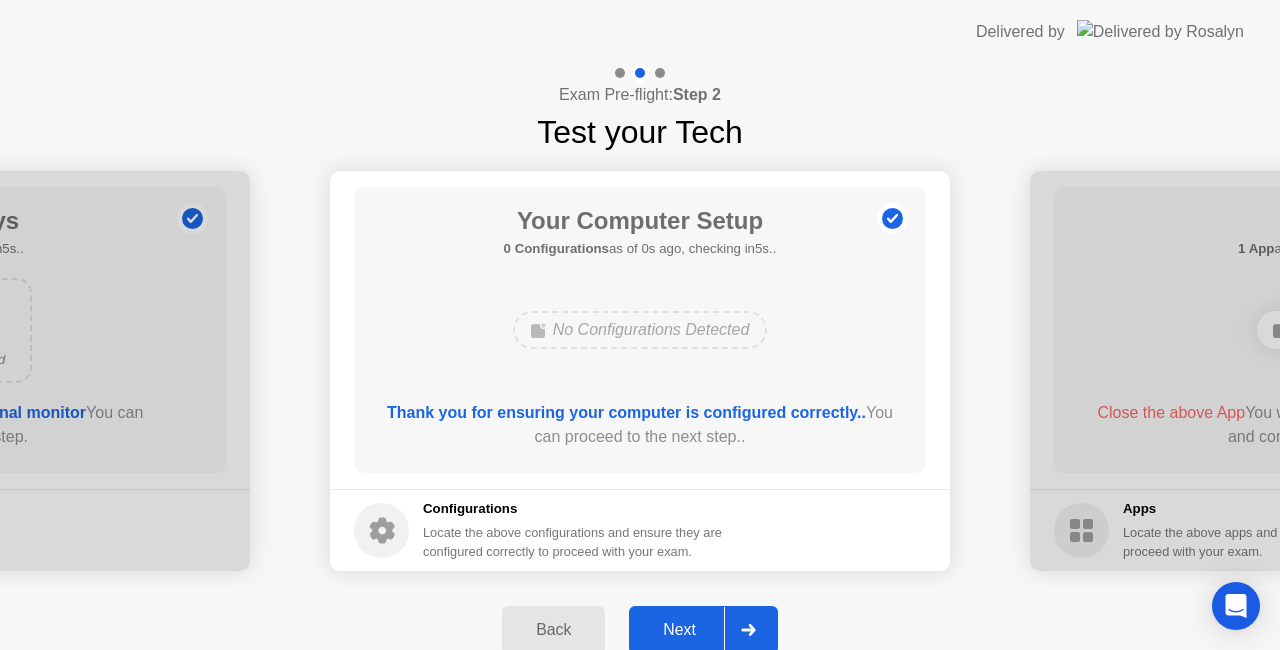 click on "Next" 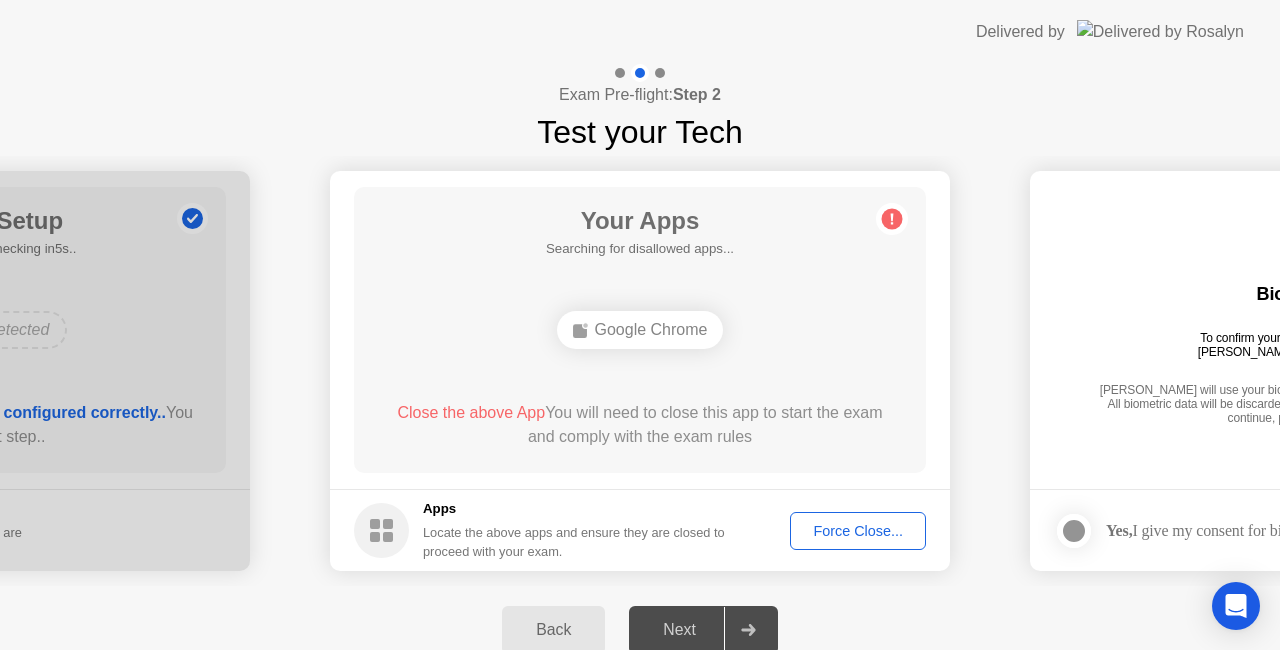 click on "Force Close..." 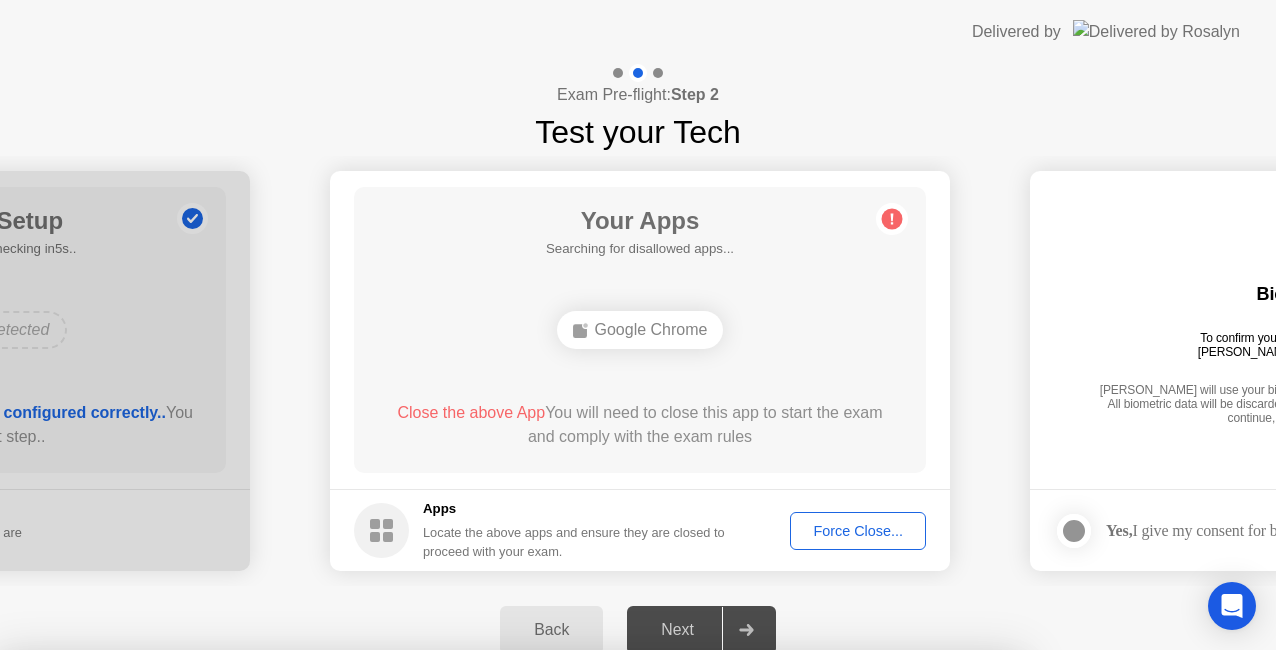 click on "Confirm" at bounding box center [577, 926] 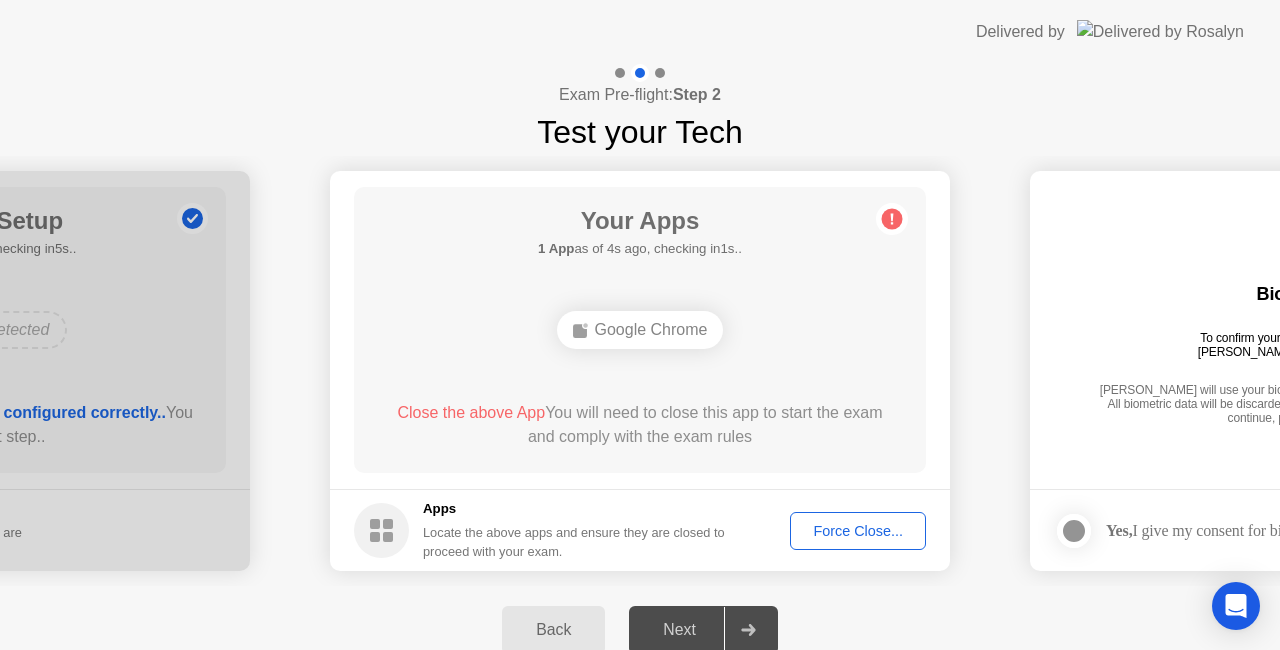 click on "Force Close..." 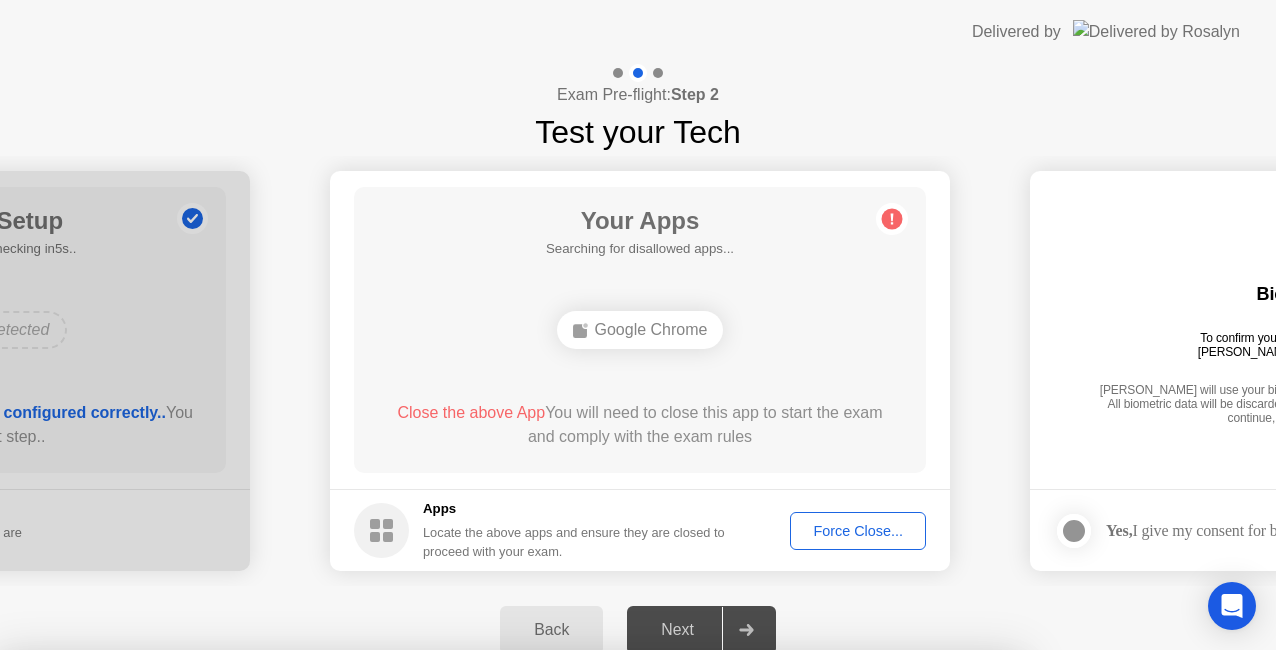 click on "Confirm" at bounding box center [577, 926] 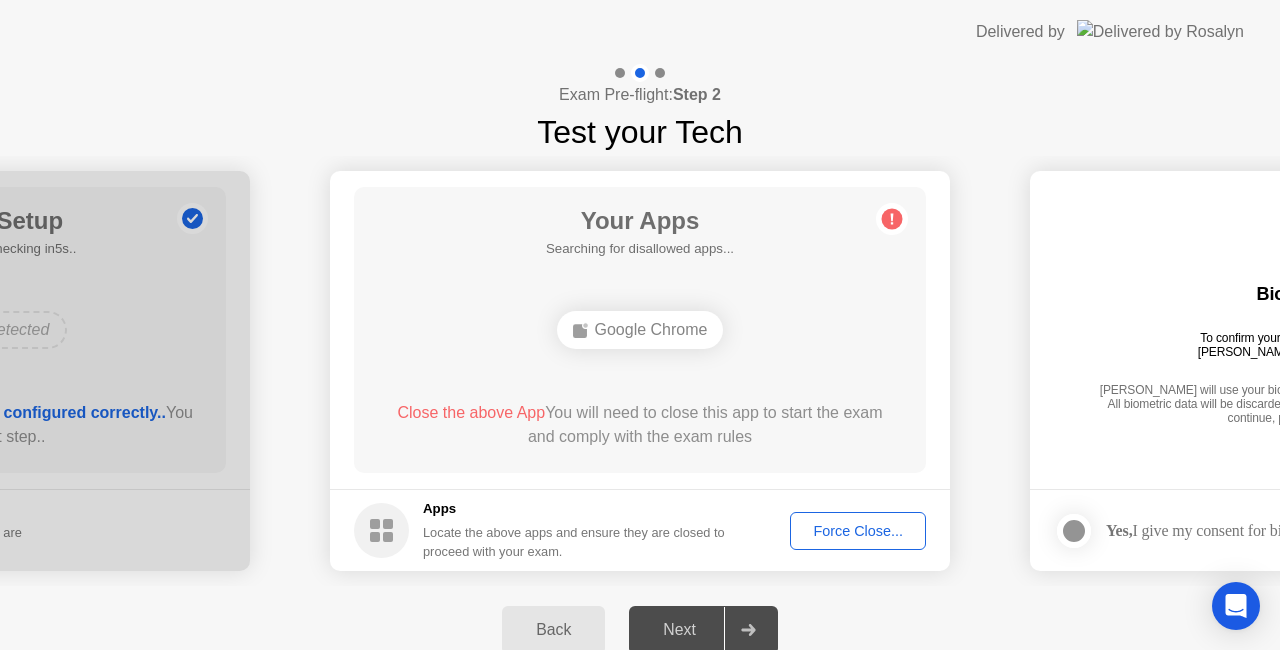 click on "Force Close..." 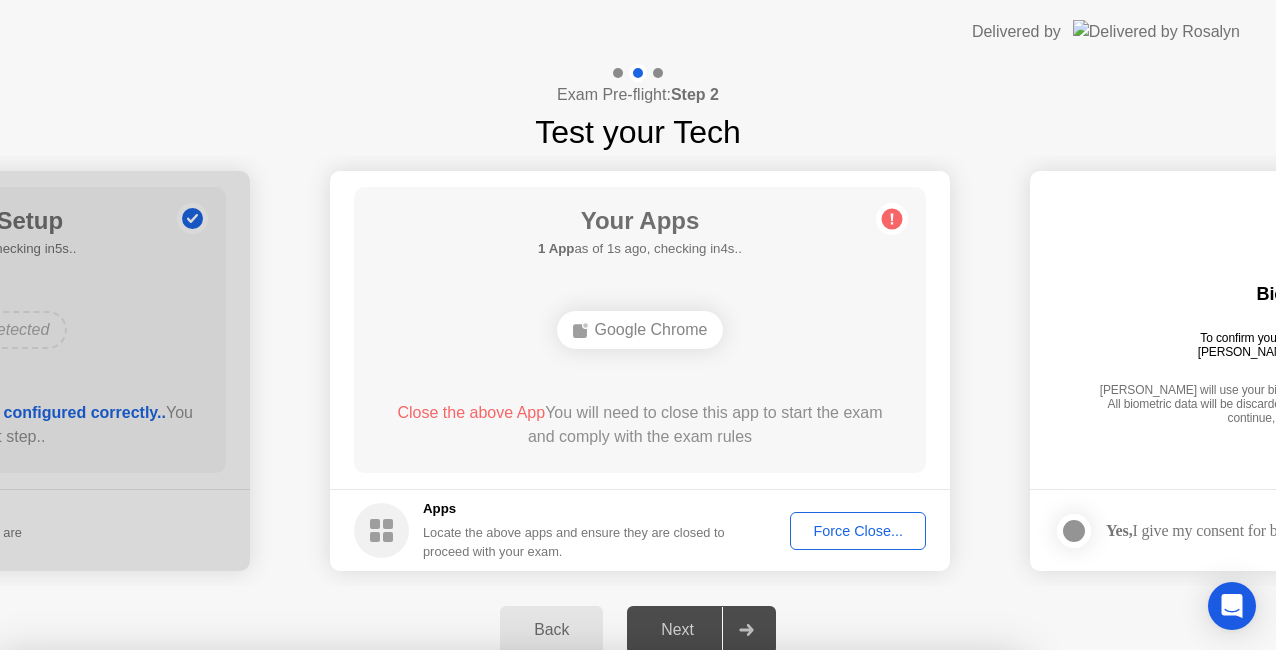 click on "Confirm" at bounding box center [577, 926] 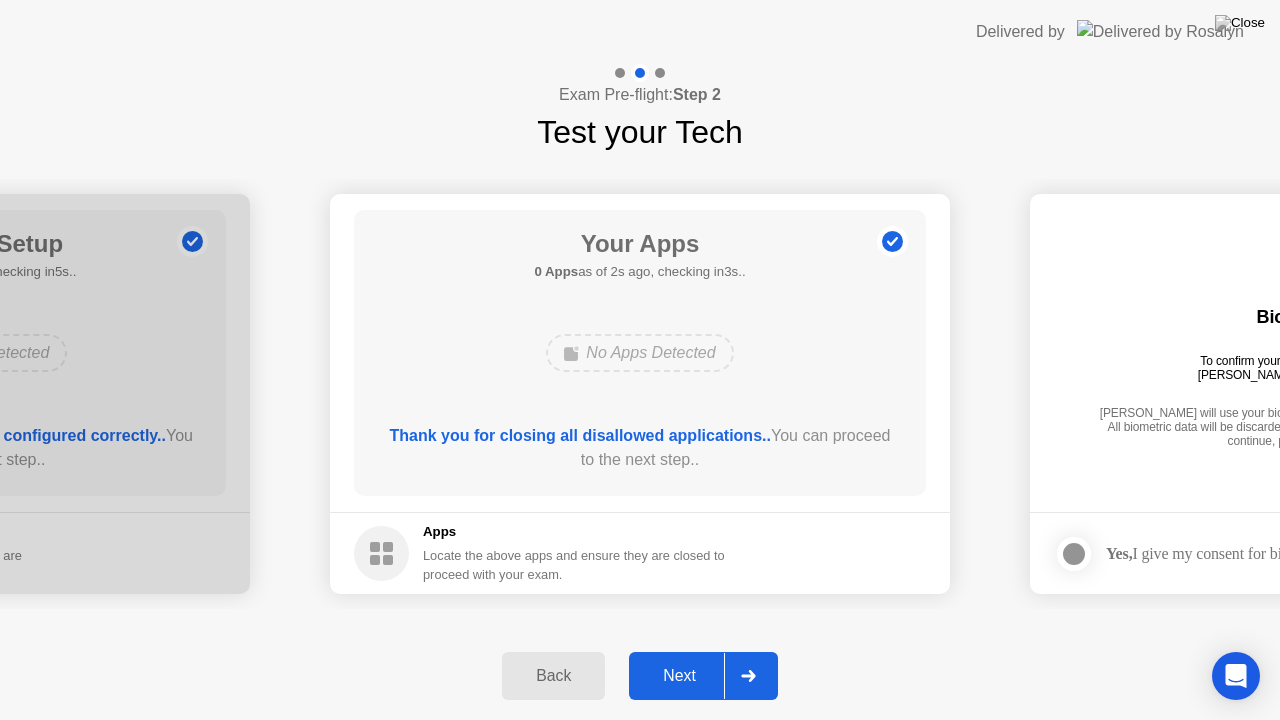 click on "Next" 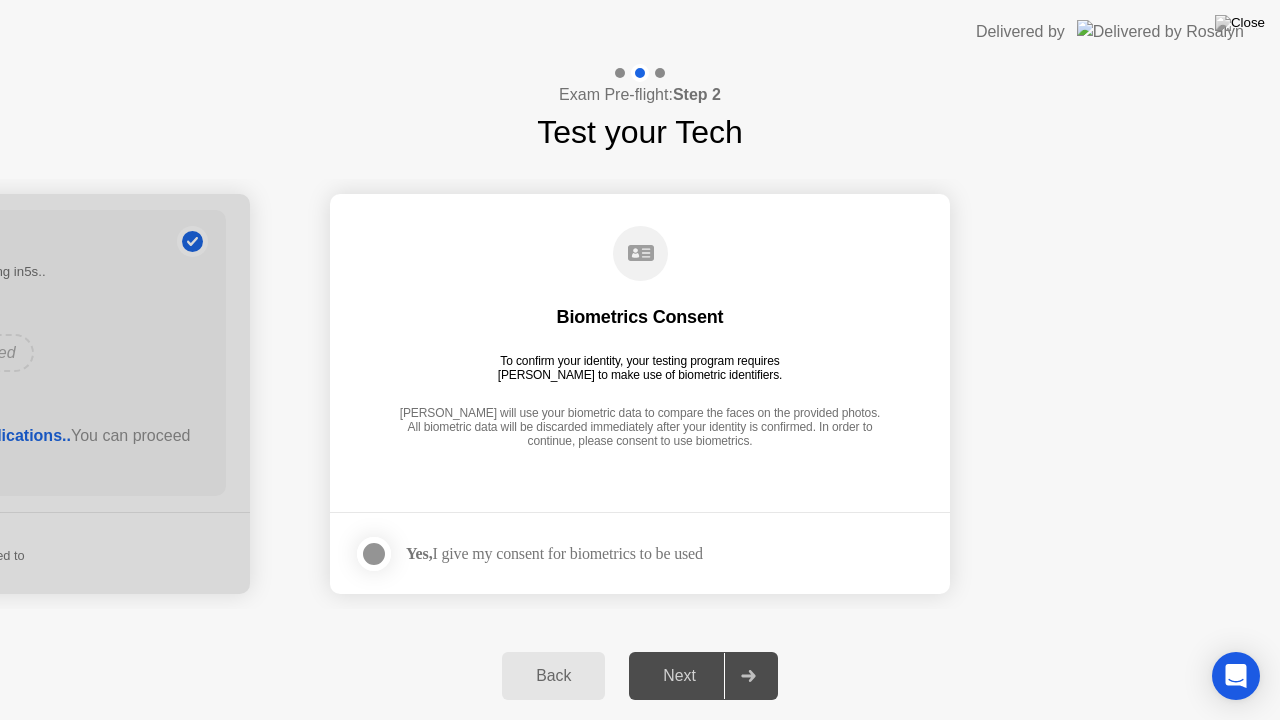 click 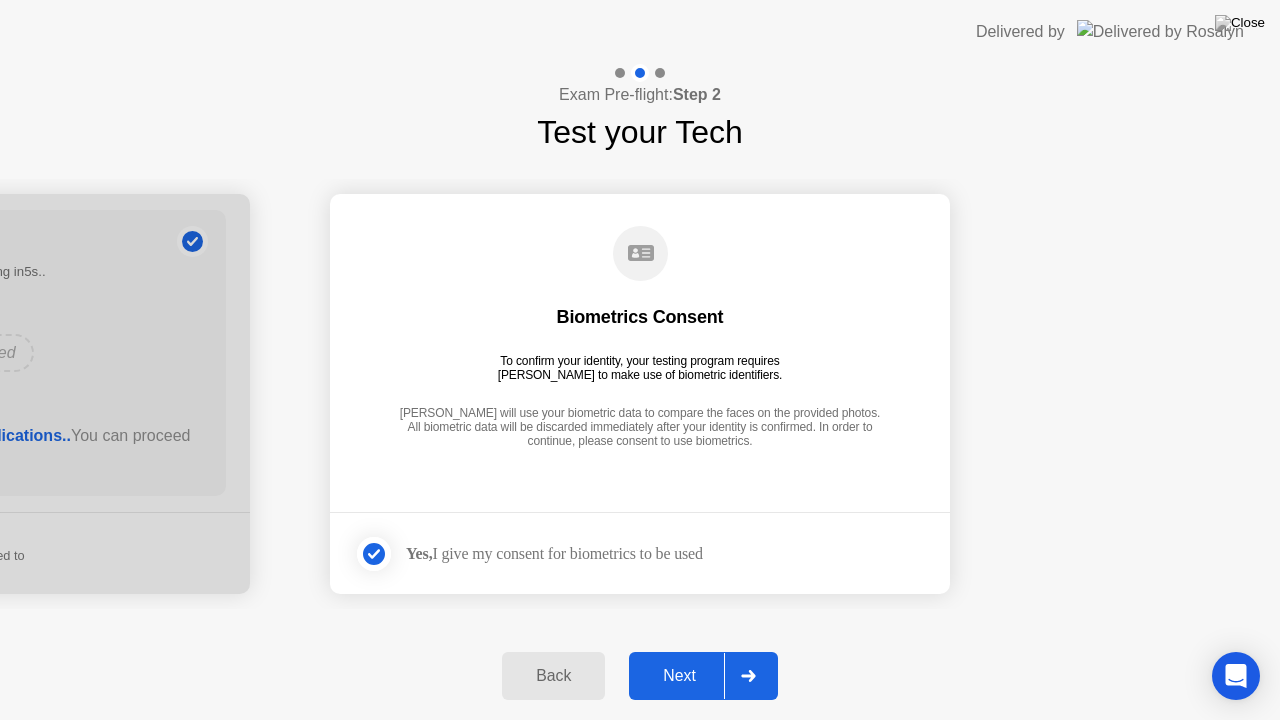 click on "Next" 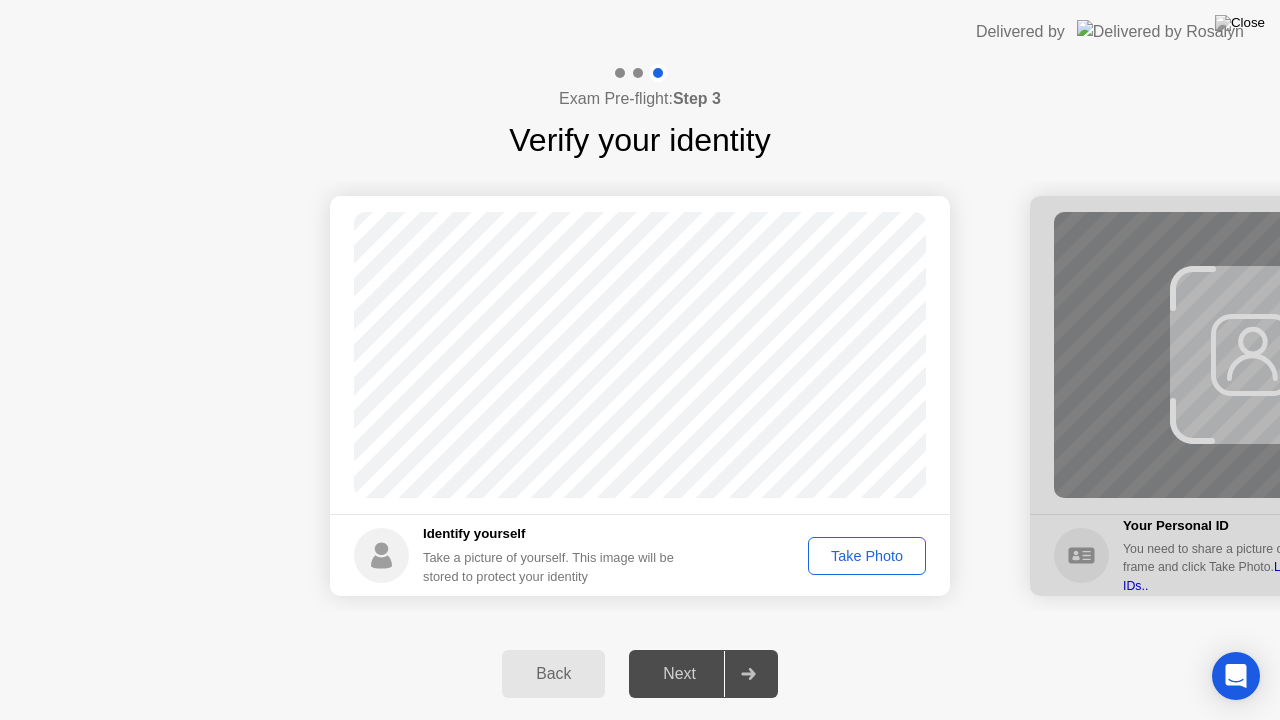 click on "Take Photo" 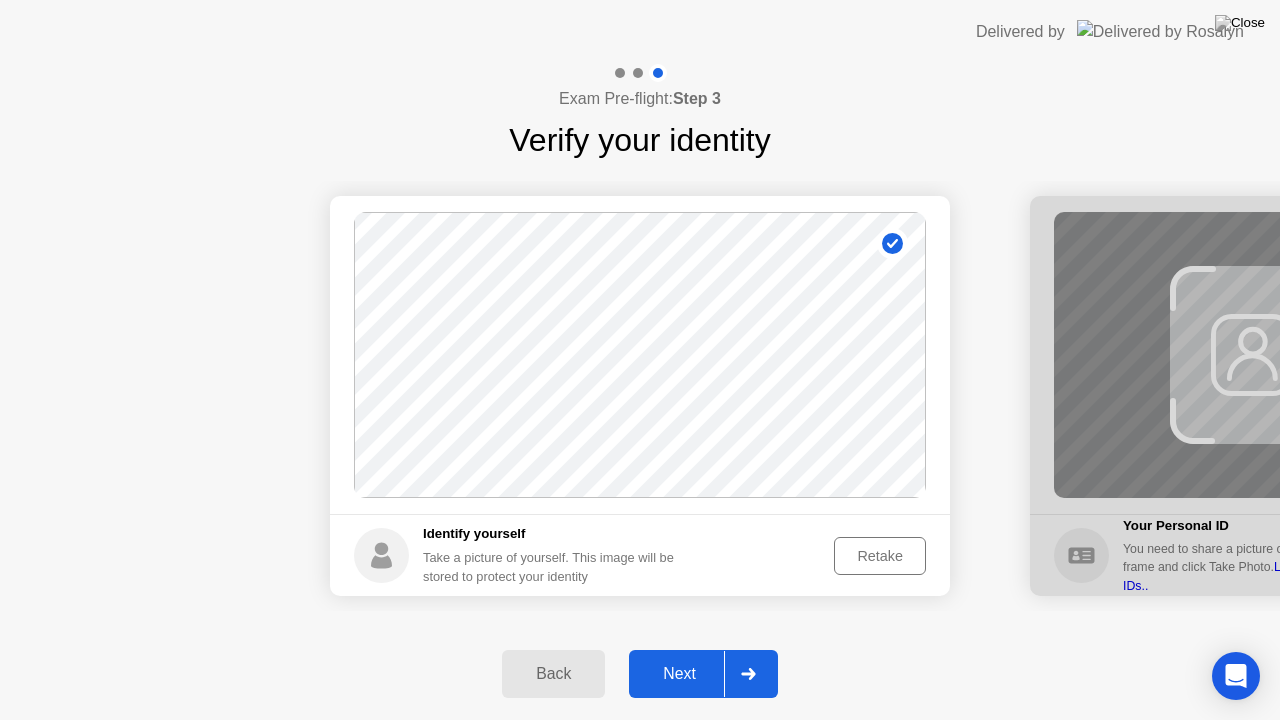 click on "Next" 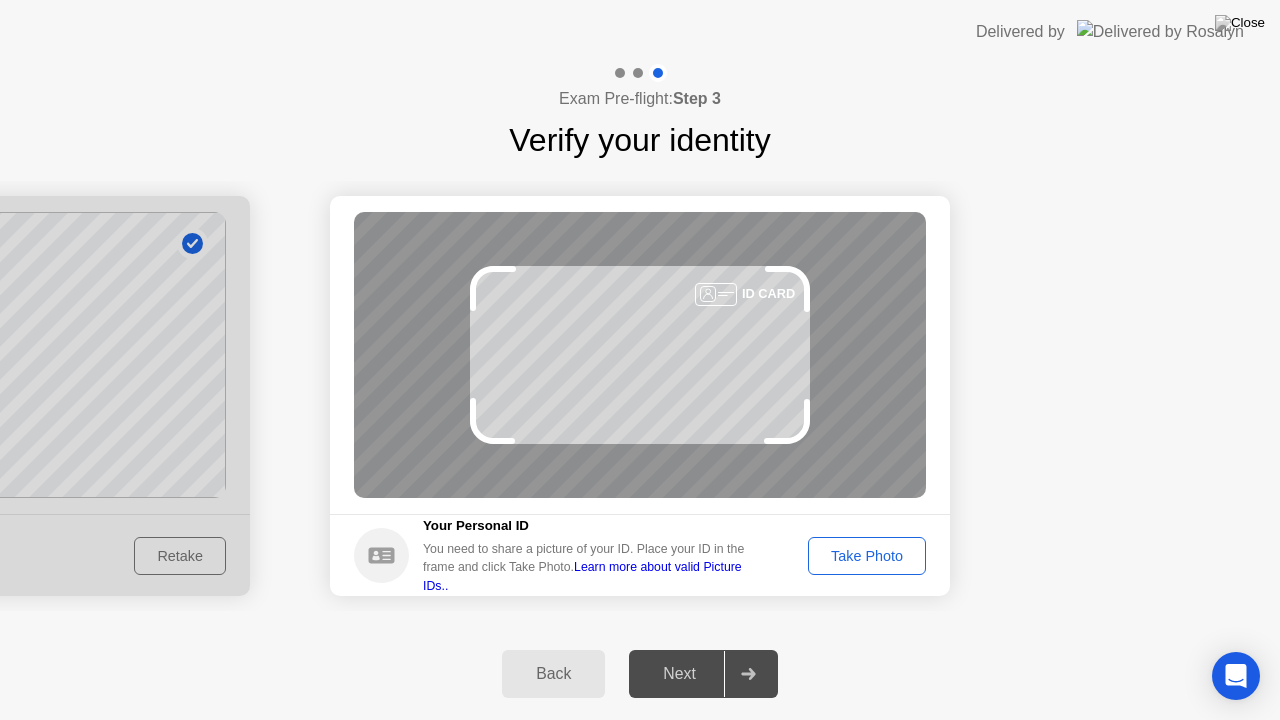 click on "Take Photo" 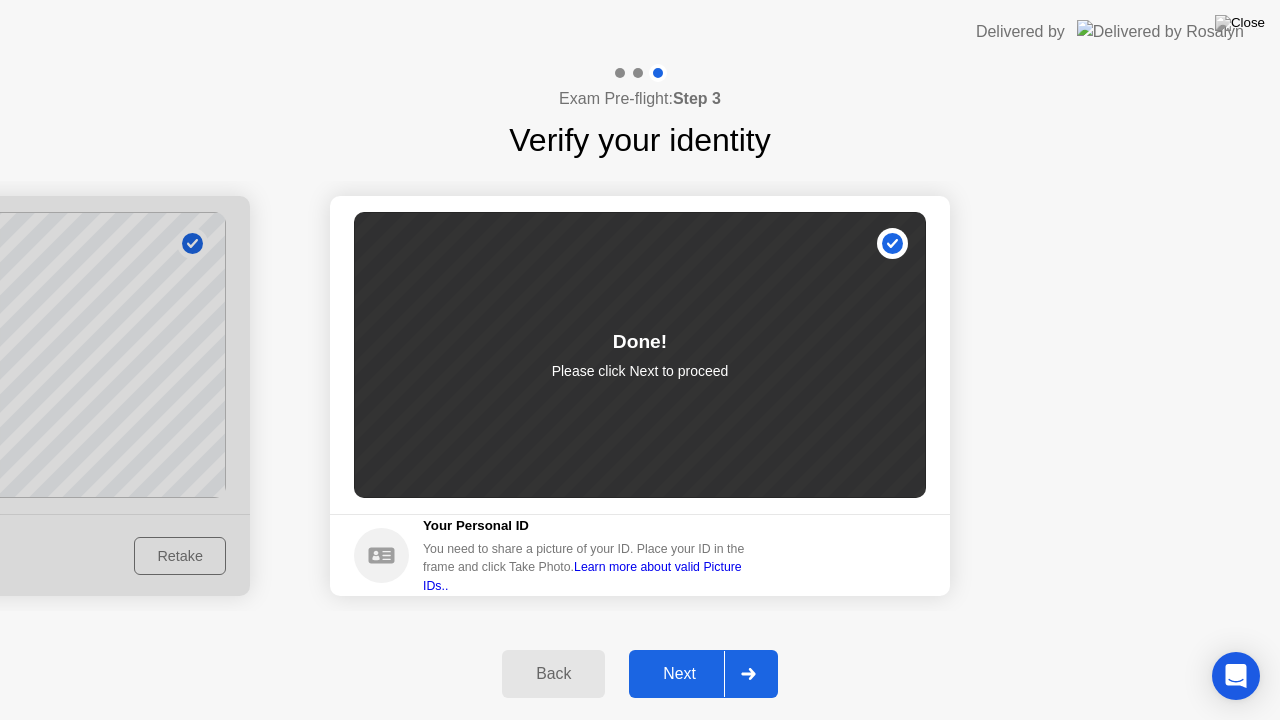 click on "Next" 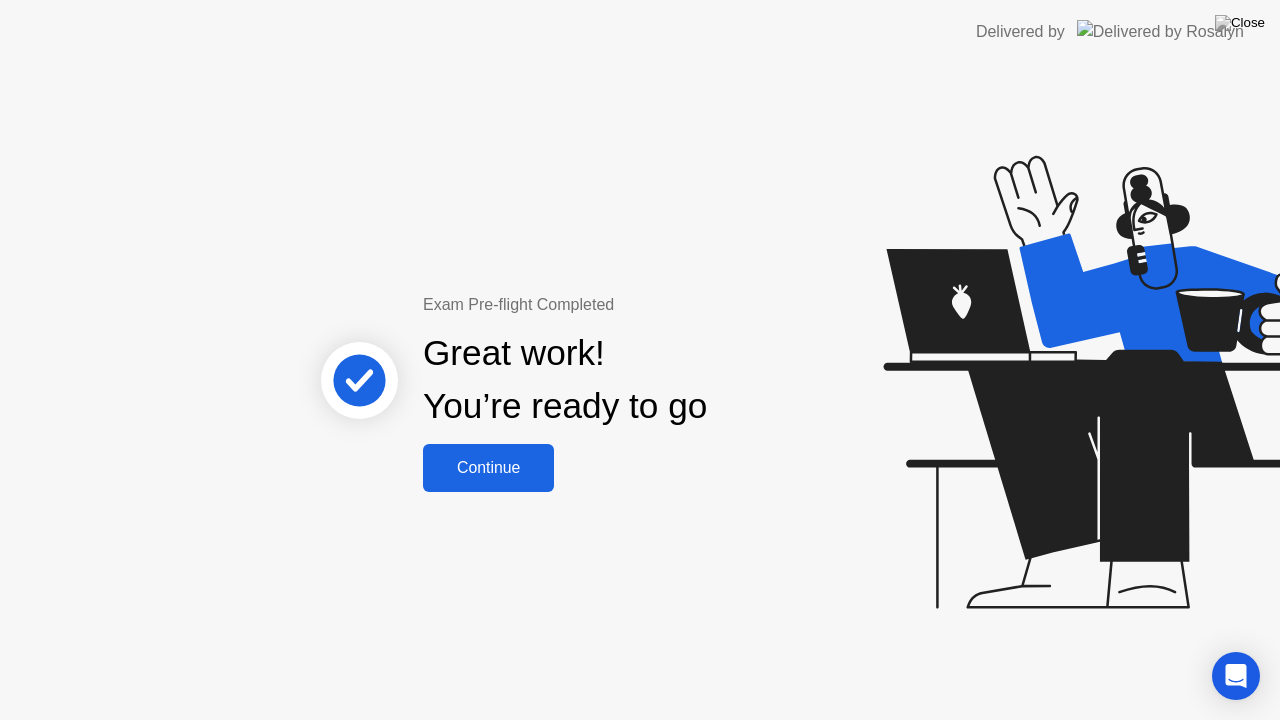 click on "Continue" 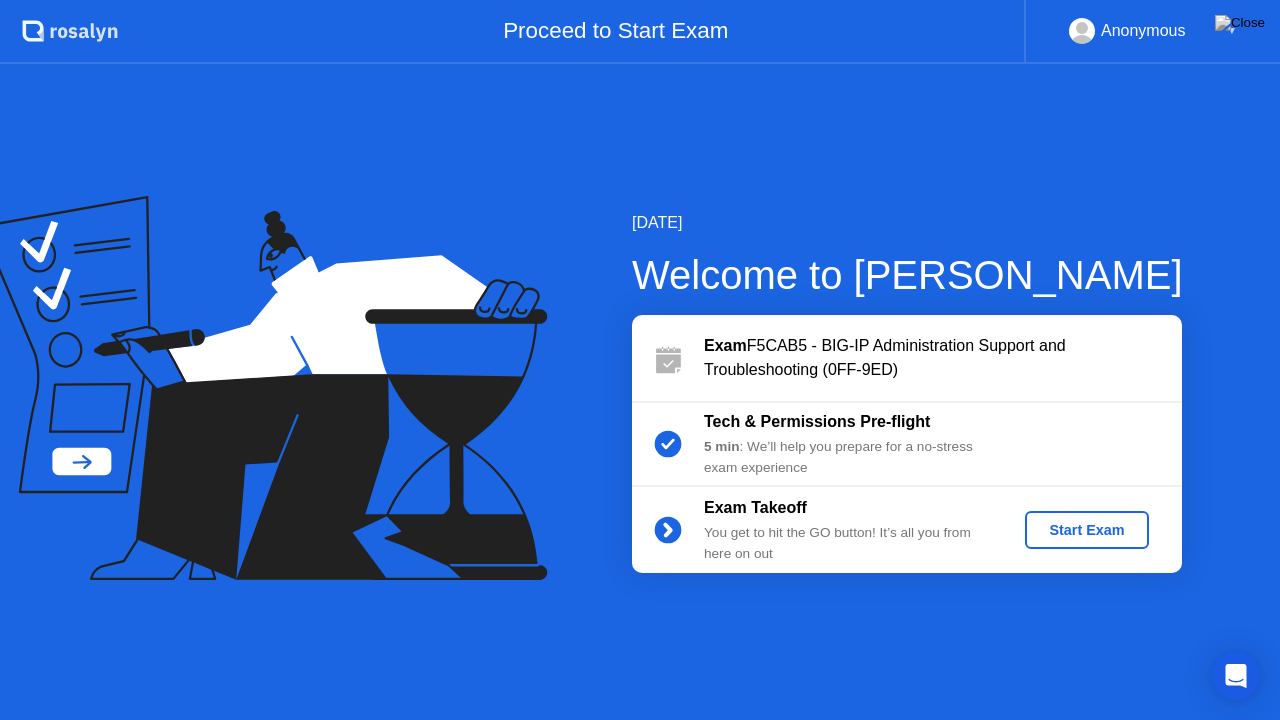 click on "Exam Takeoff You get to hit the GO button! It’s all you from here on out Start Exam" 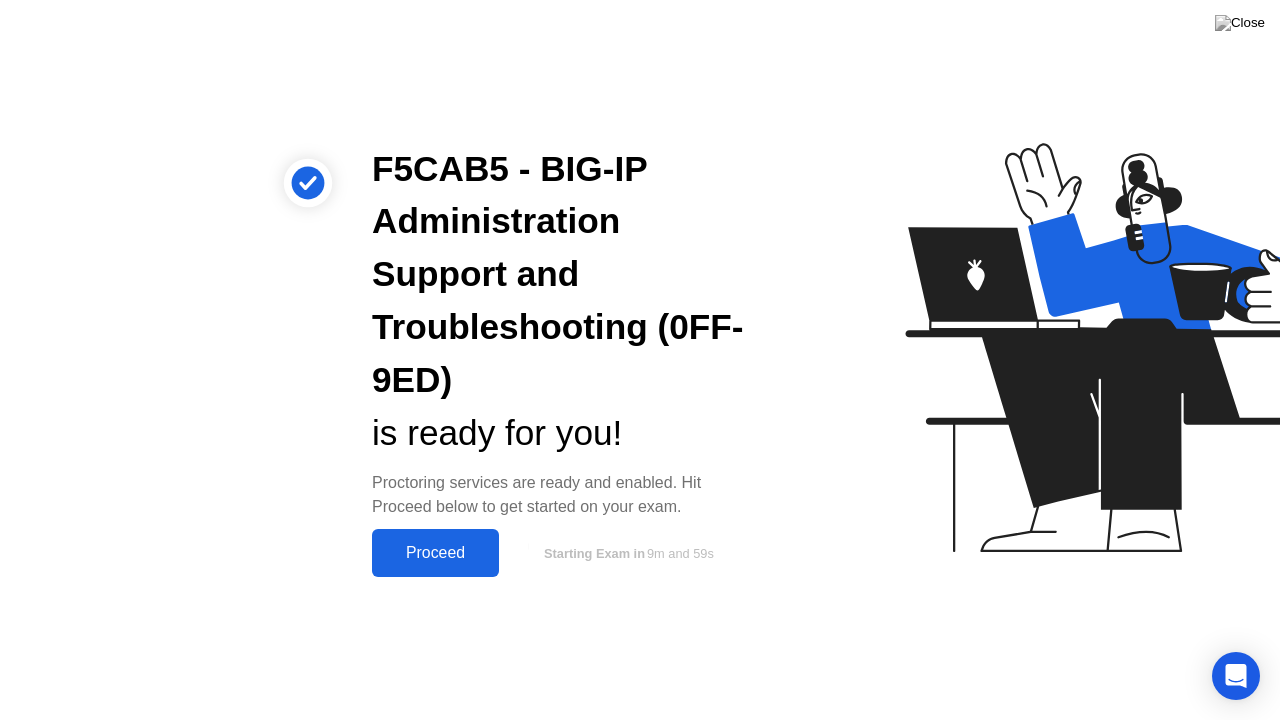click on "Proceed" 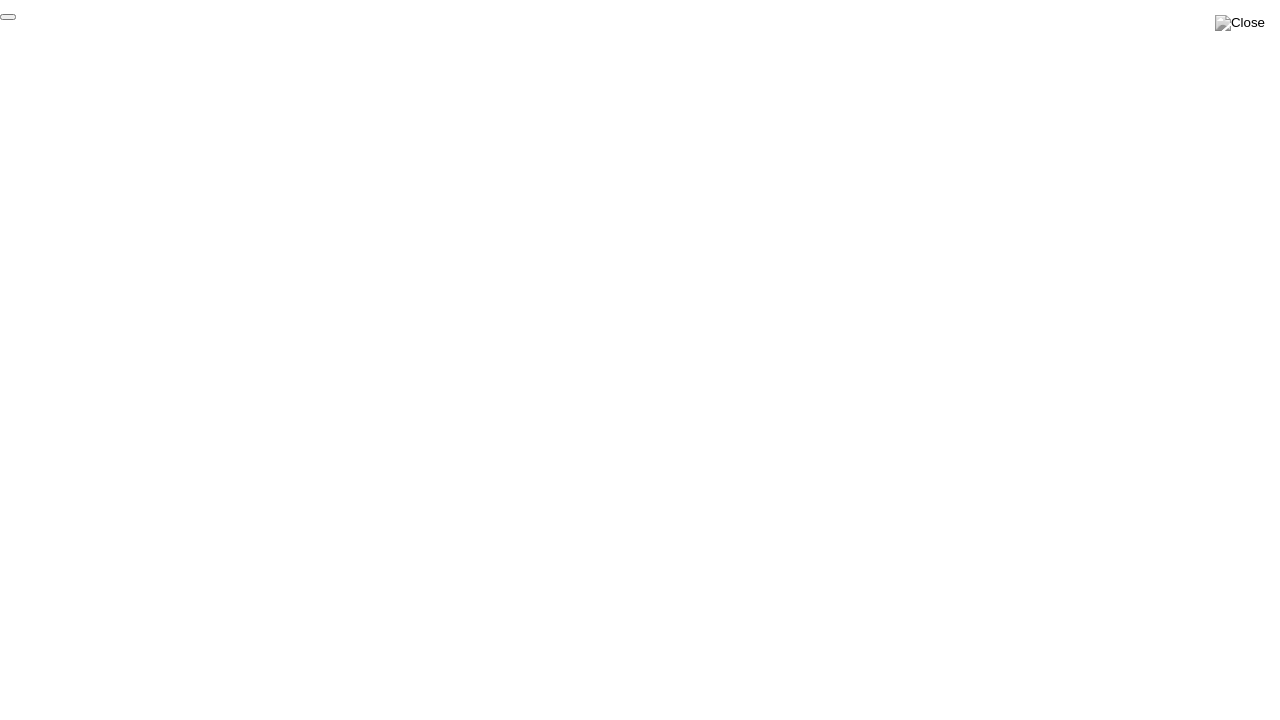 click on "End Proctoring Session" 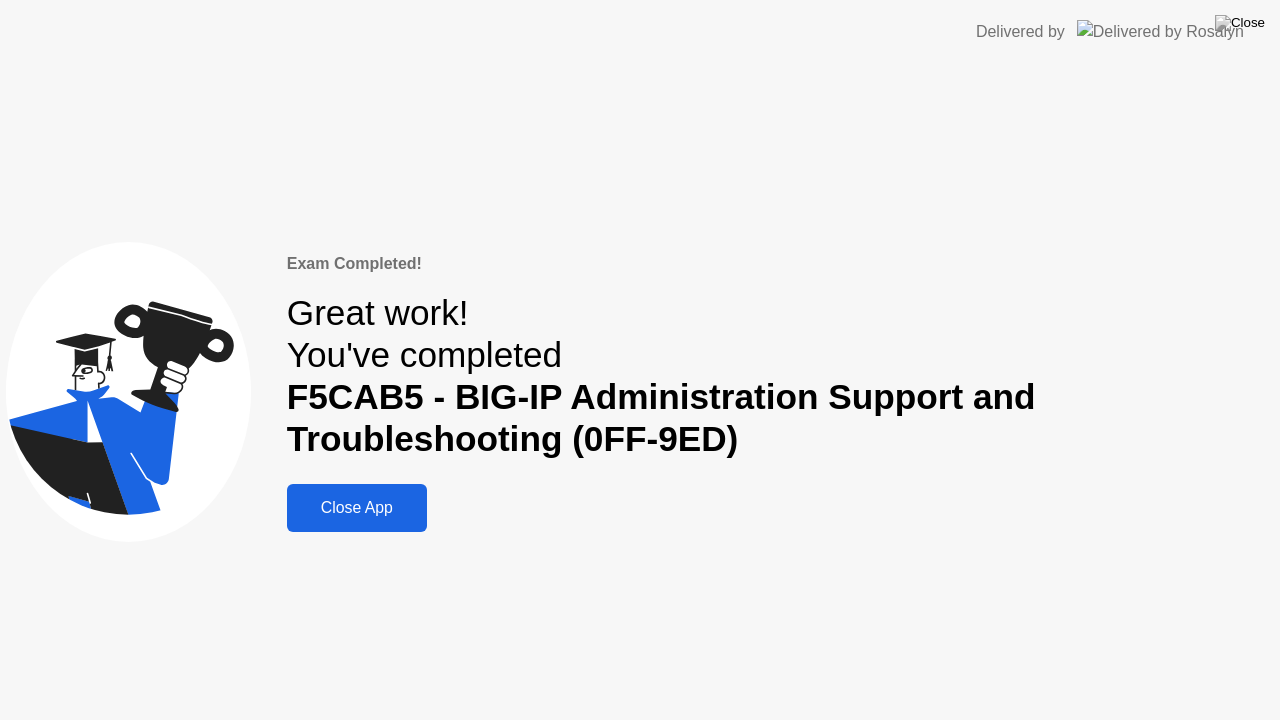 click on "Close App" 